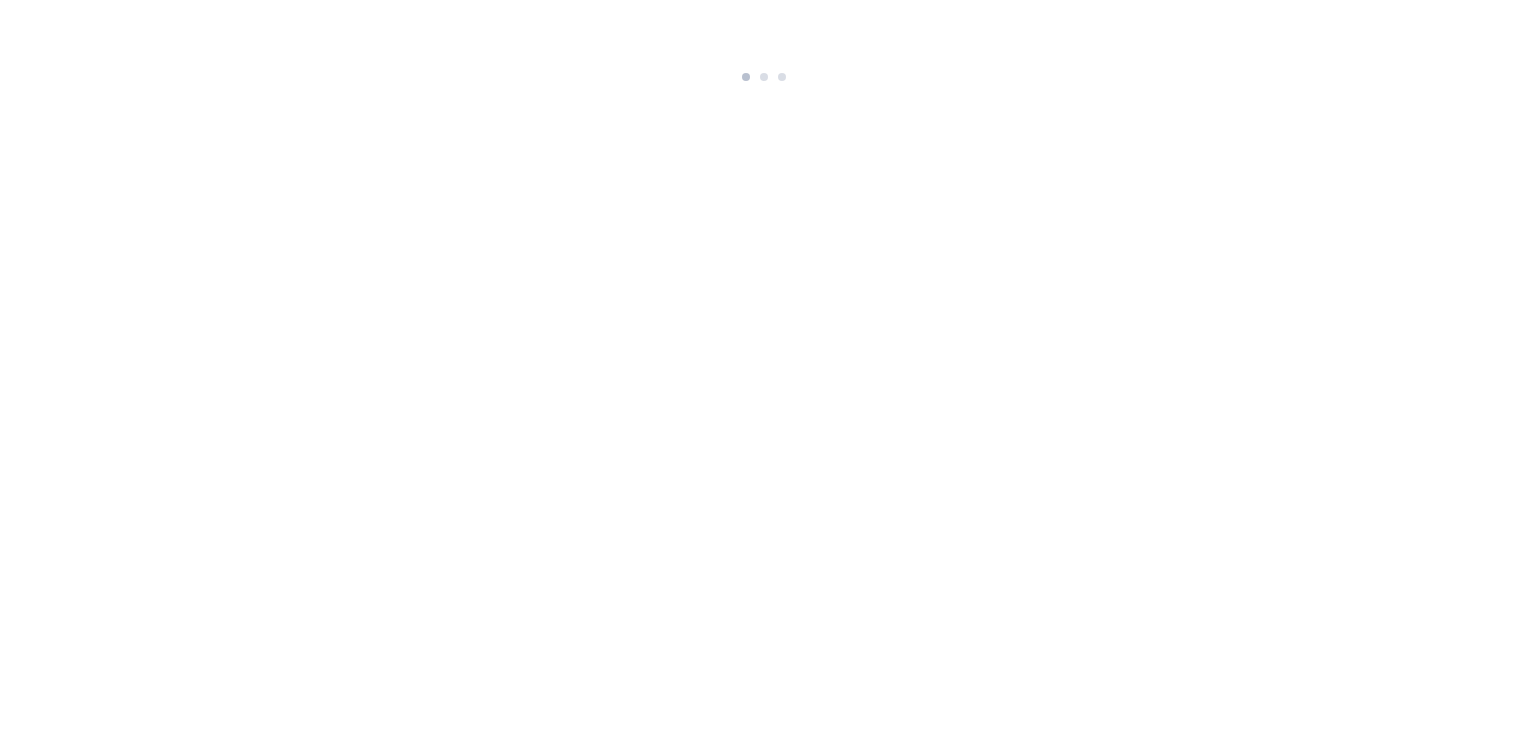 scroll, scrollTop: 0, scrollLeft: 0, axis: both 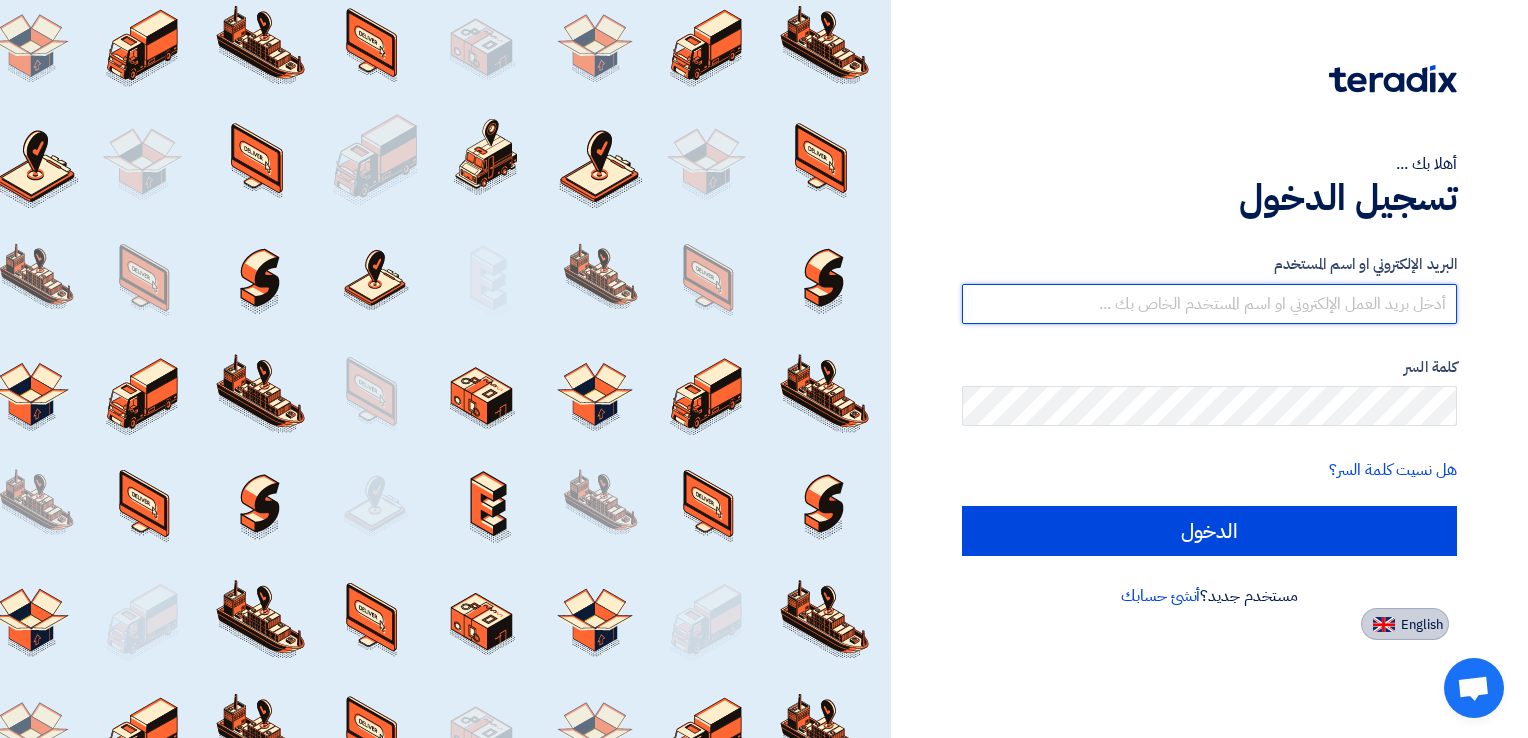 type on "[EMAIL]" 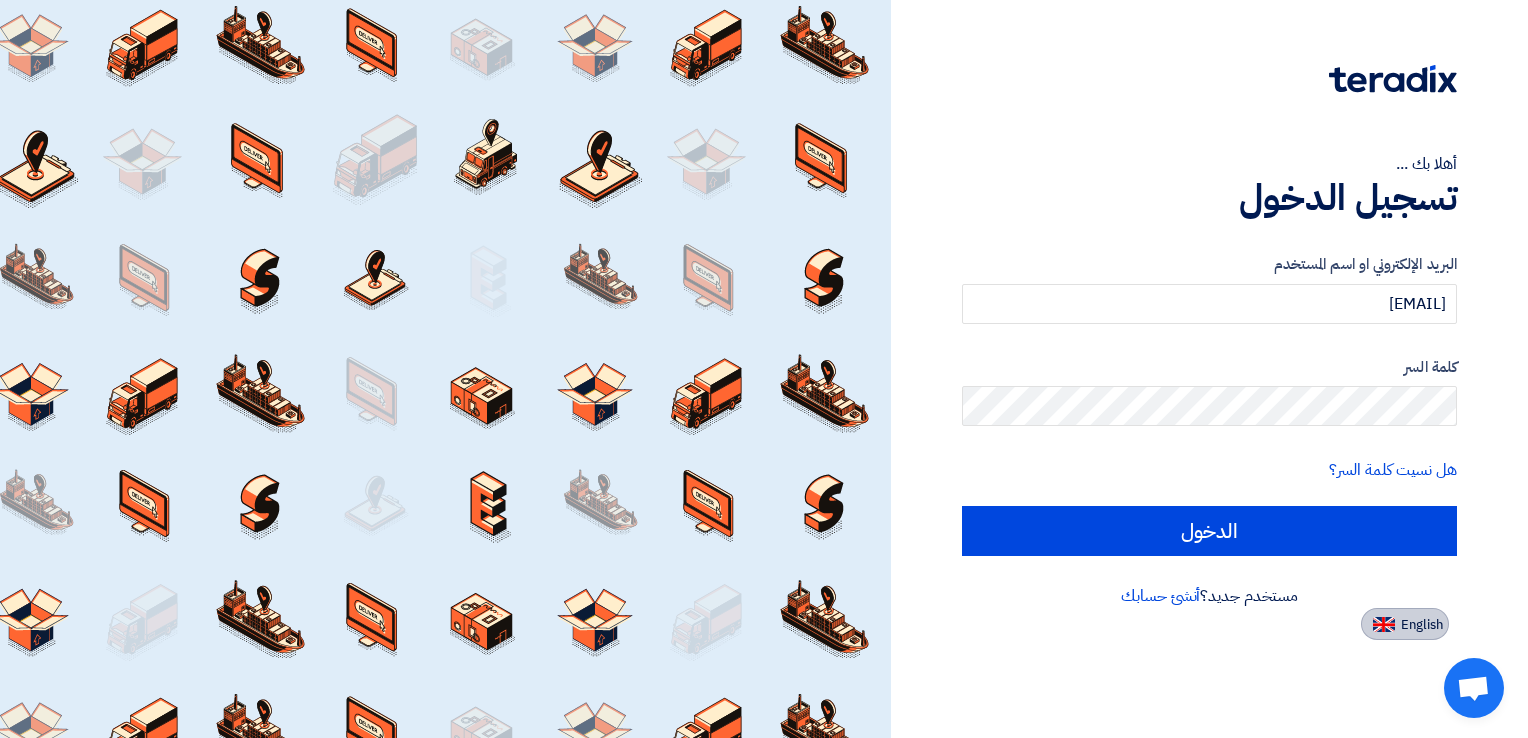 click on "English" 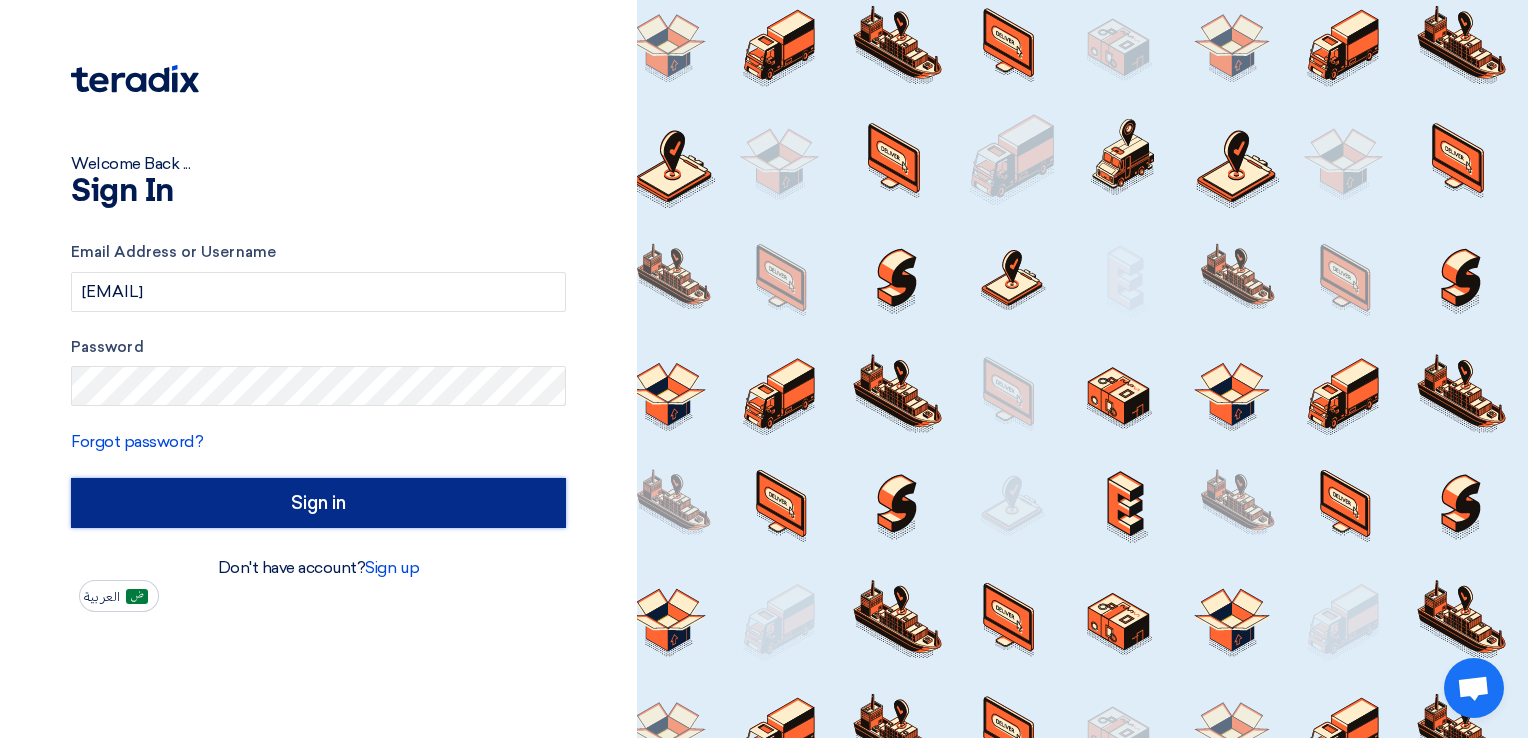 click on "Sign in" 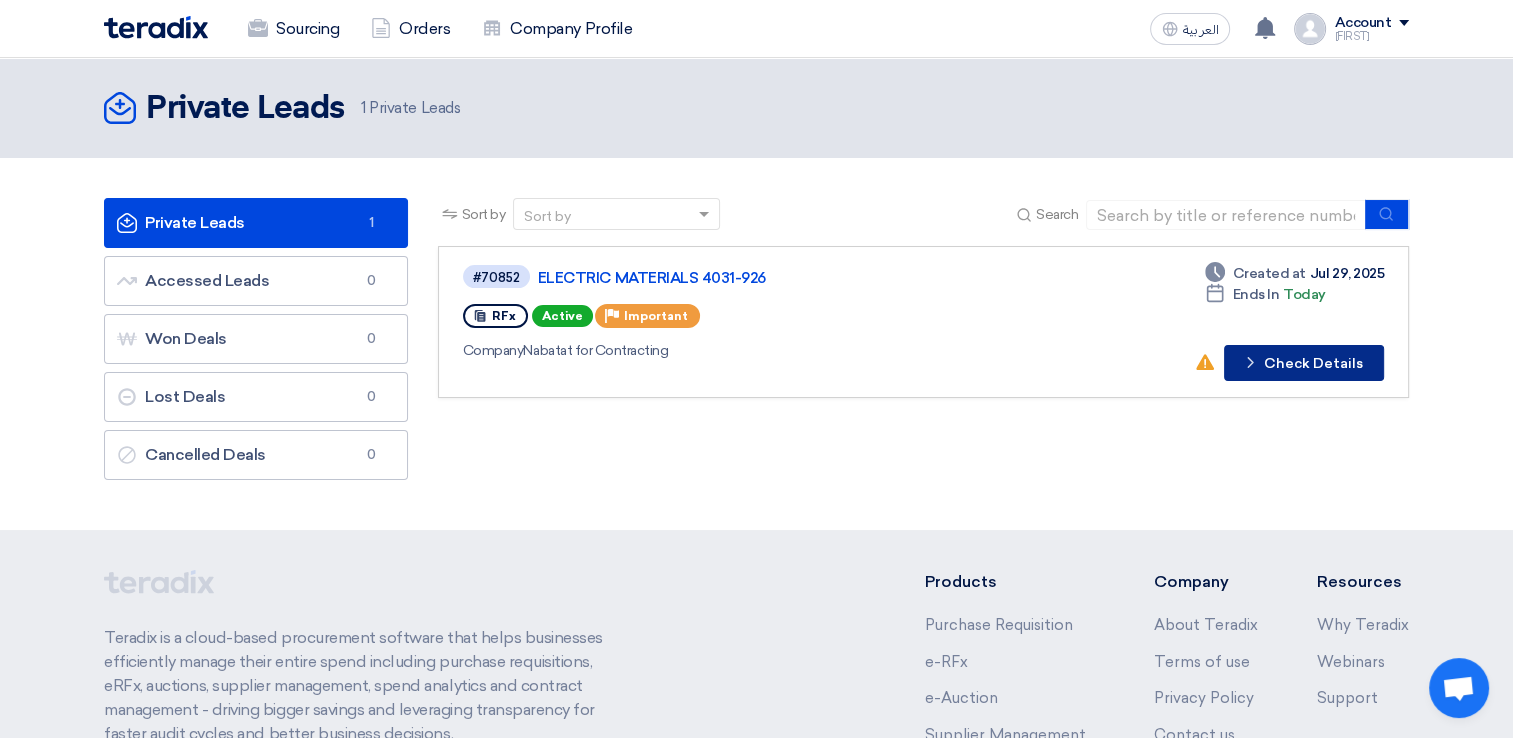 click on "Check details
Check Details" 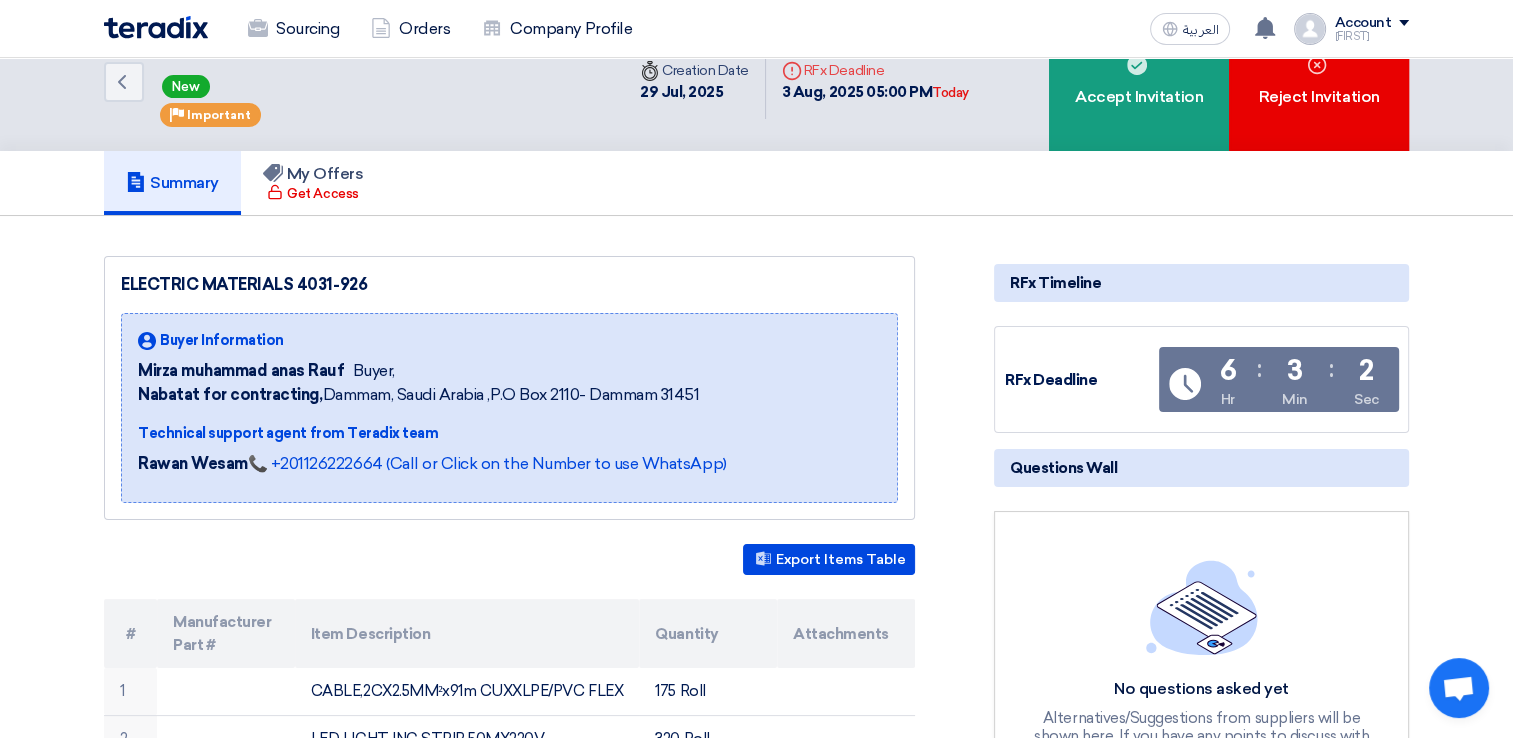 scroll, scrollTop: 0, scrollLeft: 0, axis: both 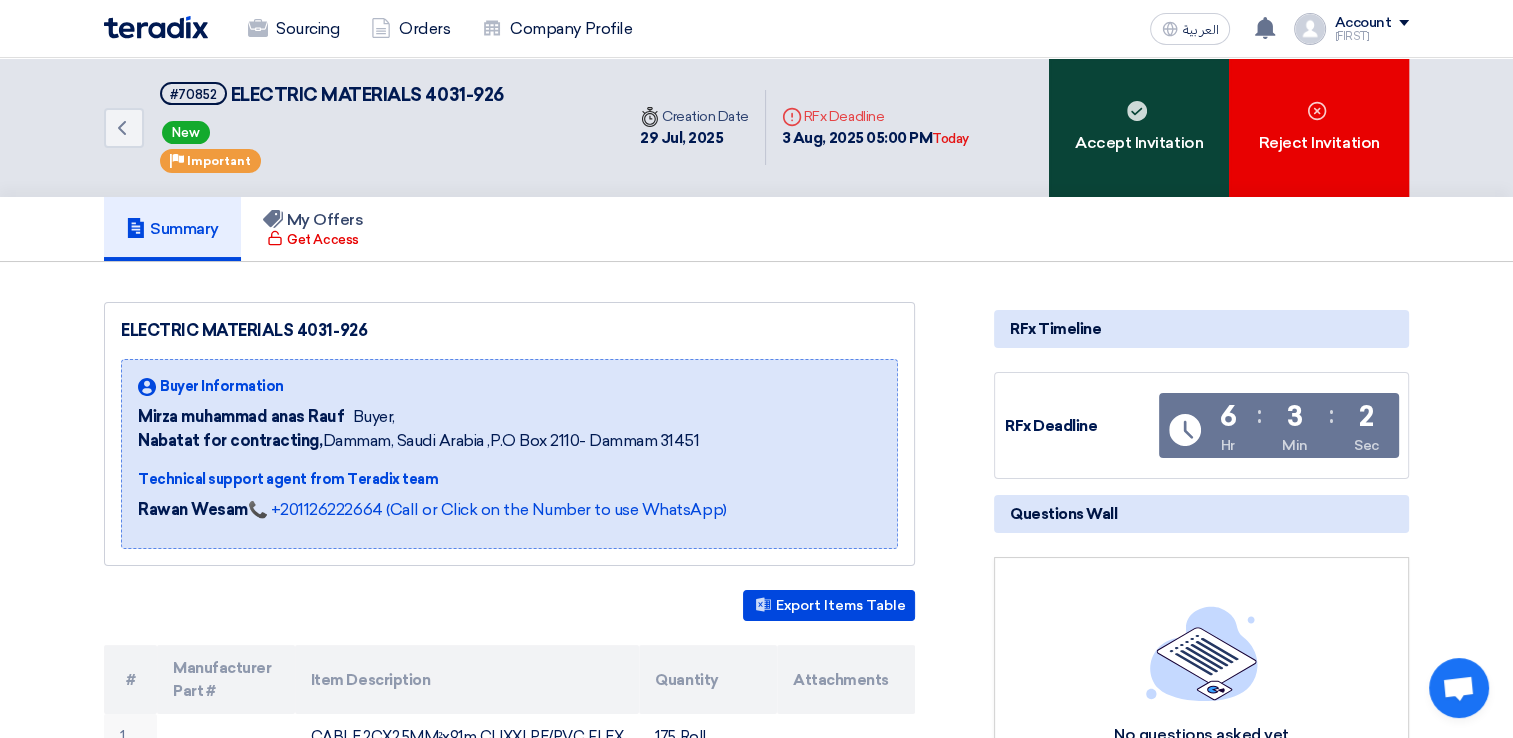 click on "Accept Invitation" 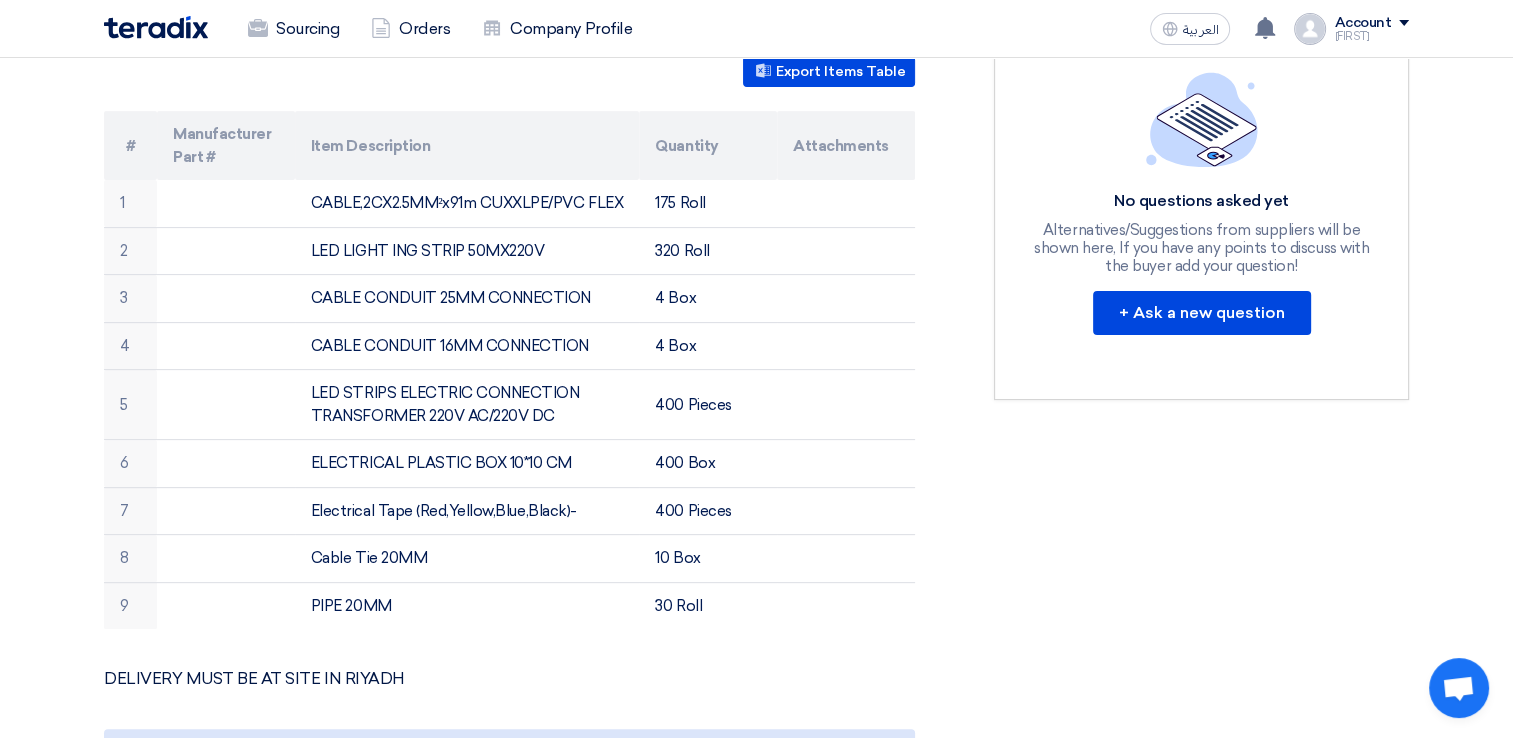 scroll, scrollTop: 500, scrollLeft: 0, axis: vertical 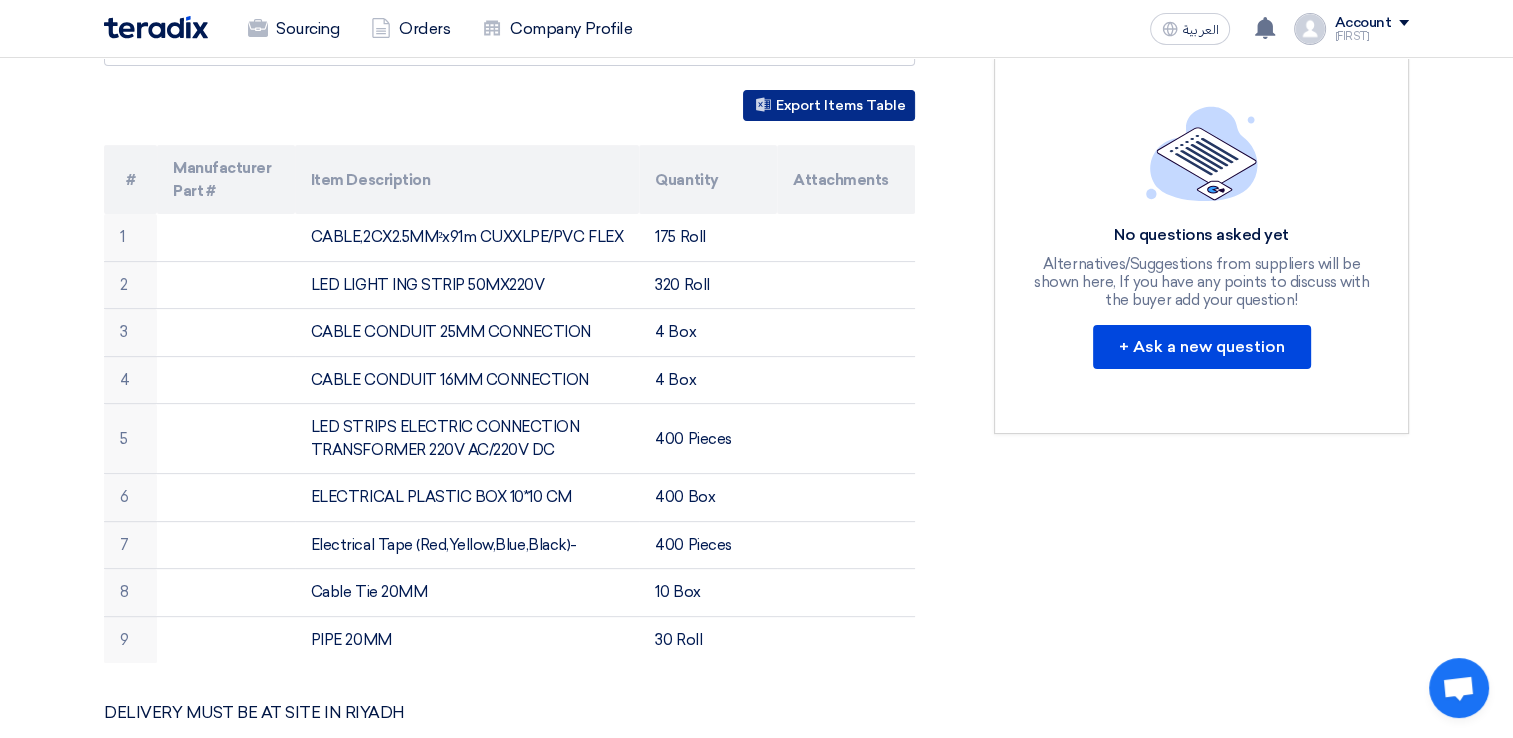 click on "Export Items Table" 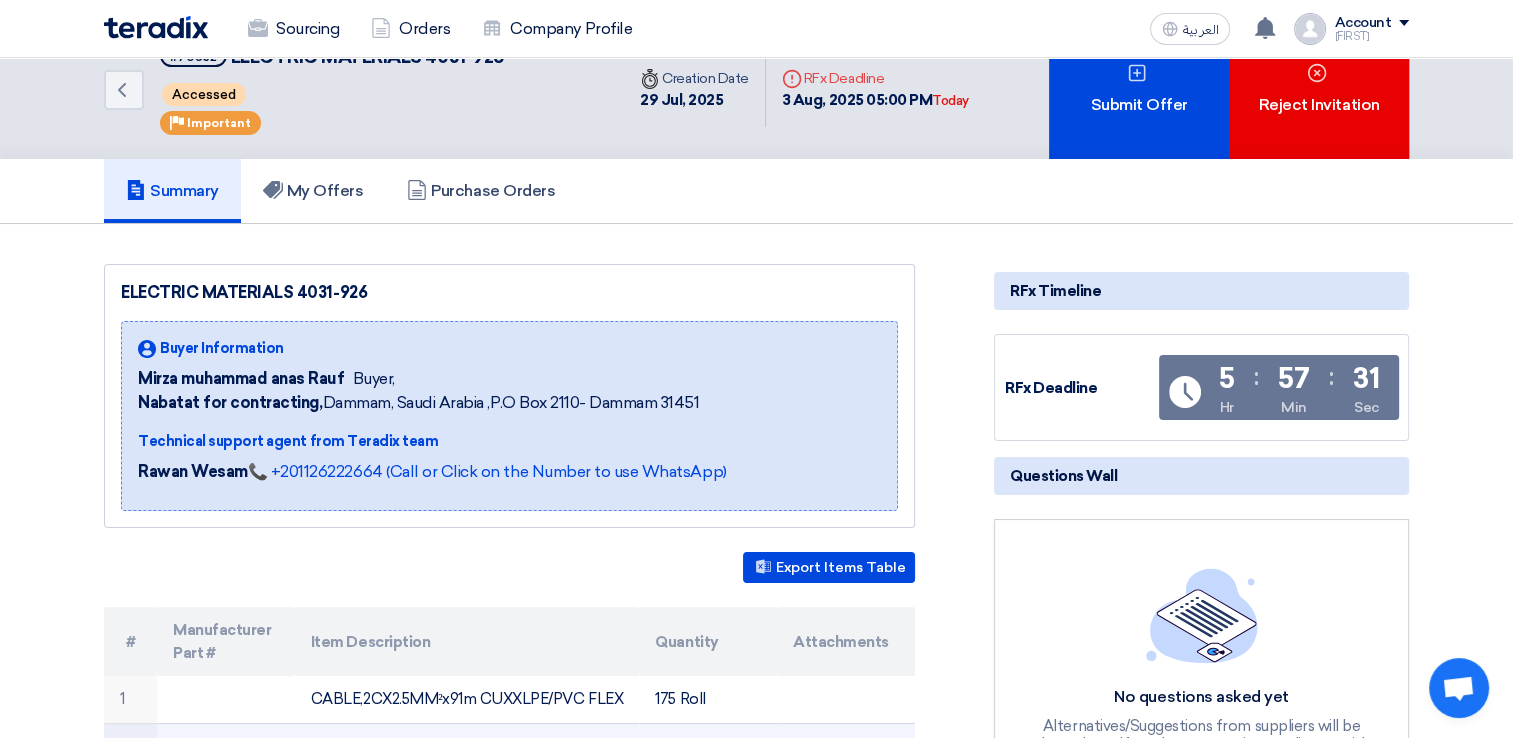 scroll, scrollTop: 0, scrollLeft: 0, axis: both 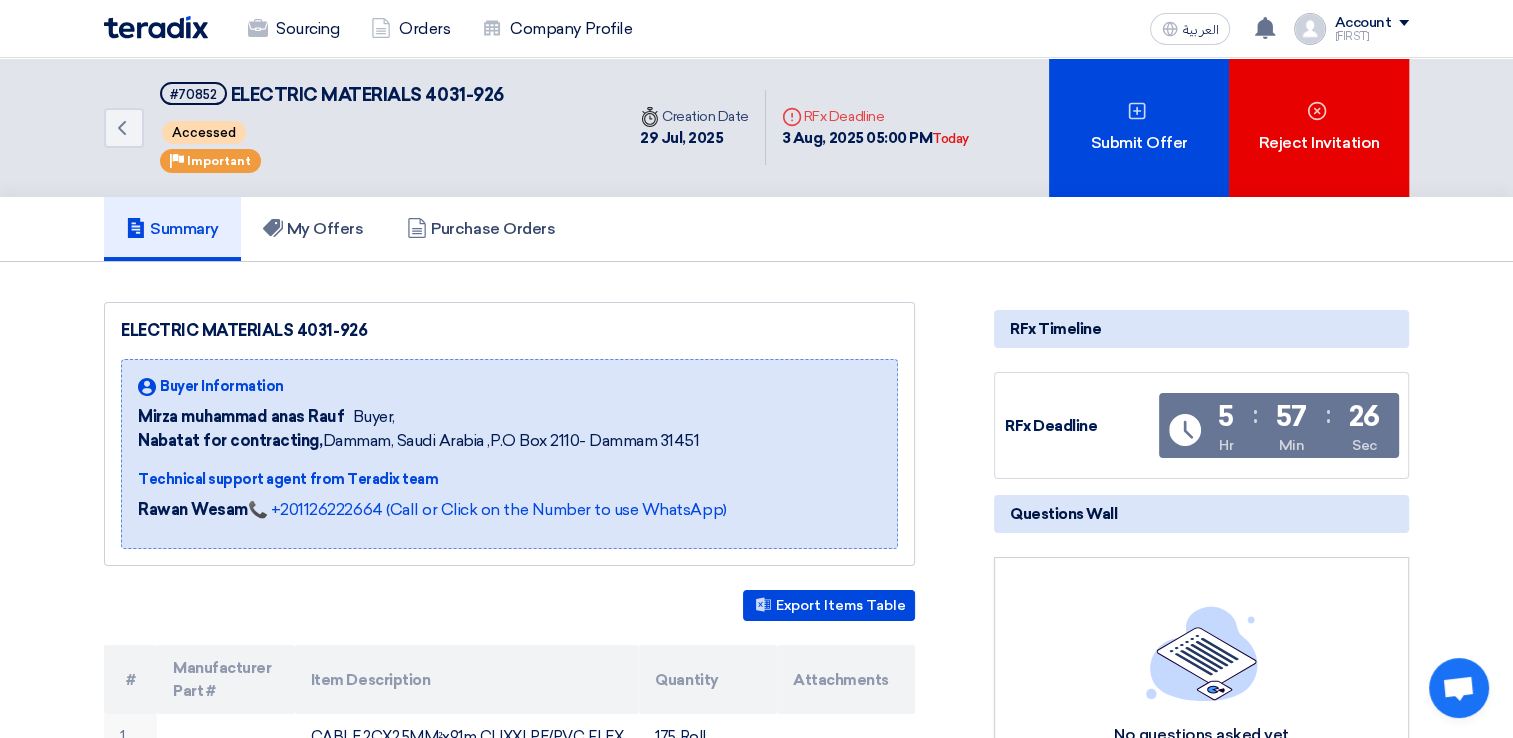 click on "ELECTRIC MATERIALS 4031-926
Buyer Information
[FIRST] [LAST] [LAST]
Buyer,
Nabatat for contracting,  [CITY], [STATE]
,P.O Box [POSTAL_CODE]- [CITY] [POSTAL_CODE]
Technical support agent from Teradix team
Rawan Wesam 📞 +201126222664 (Call or Click on the Number to use WhatsApp)
Export Items Table
#" 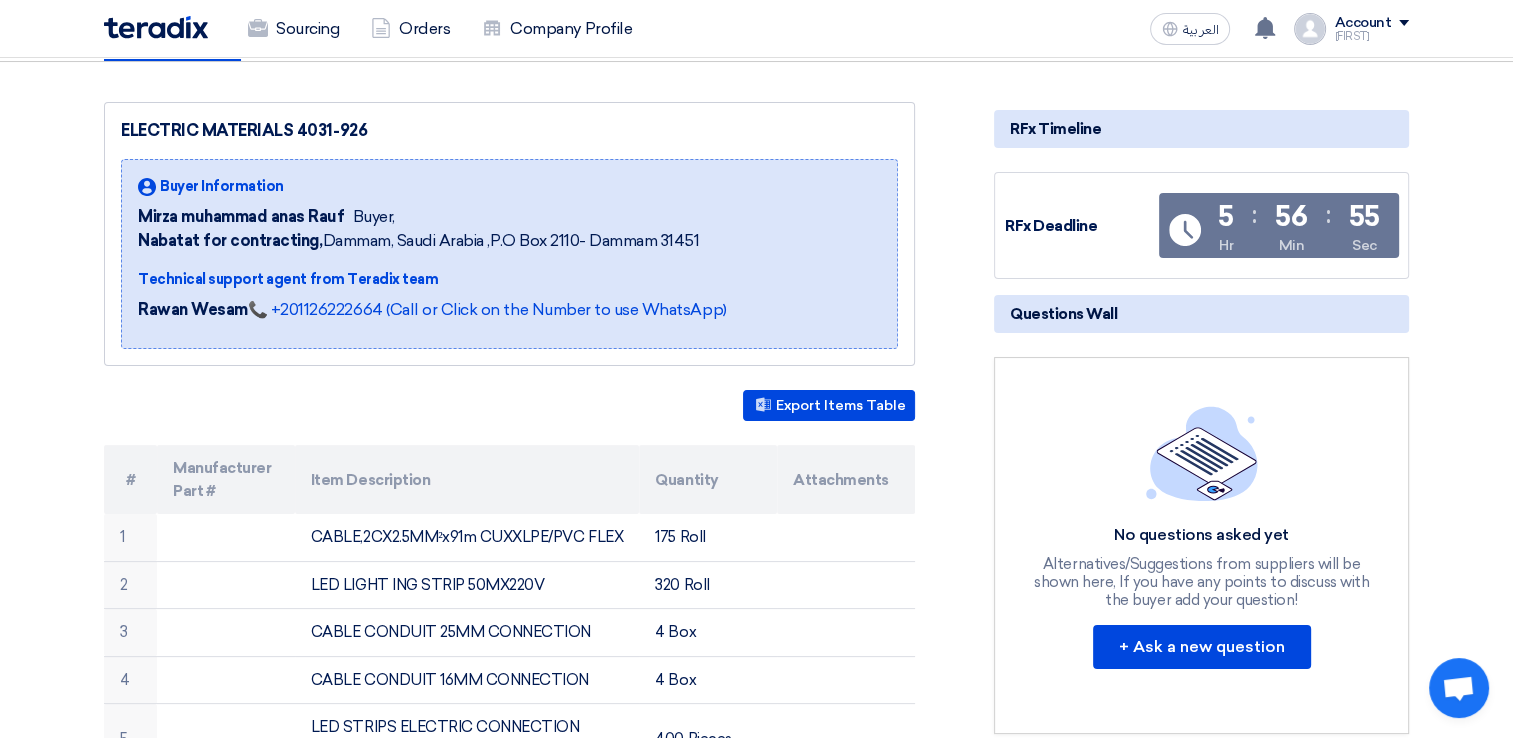 scroll, scrollTop: 300, scrollLeft: 0, axis: vertical 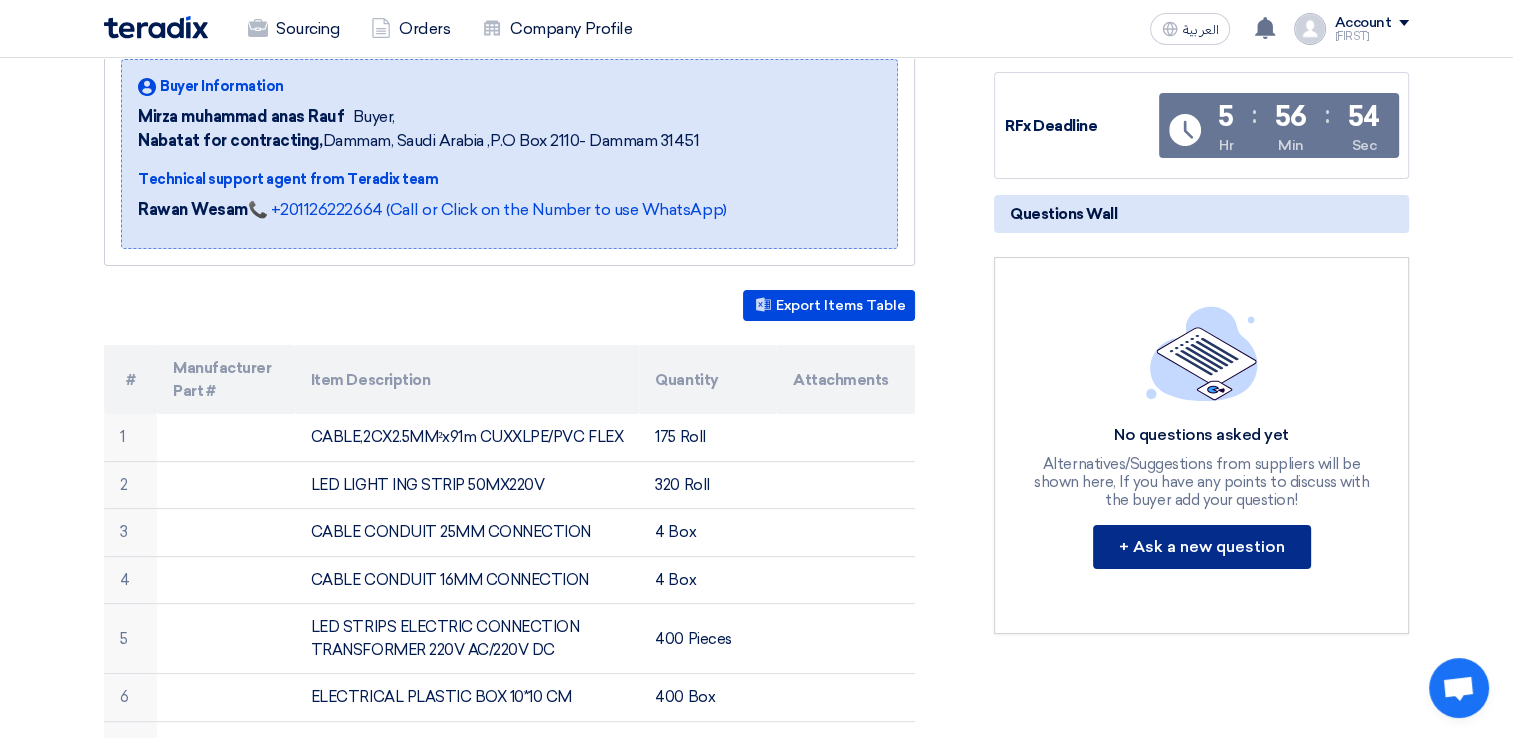 click on "+ Ask a new question" 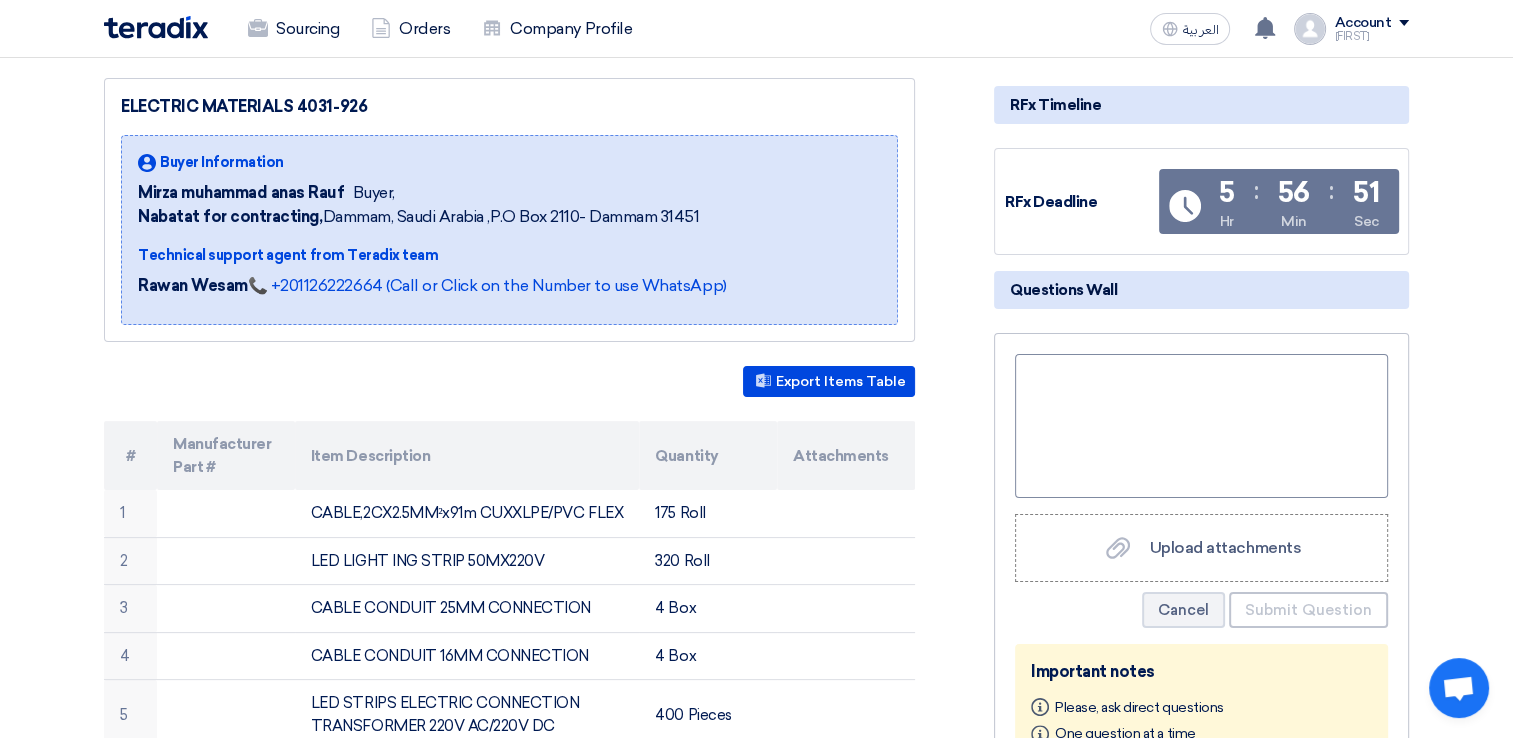 scroll, scrollTop: 200, scrollLeft: 0, axis: vertical 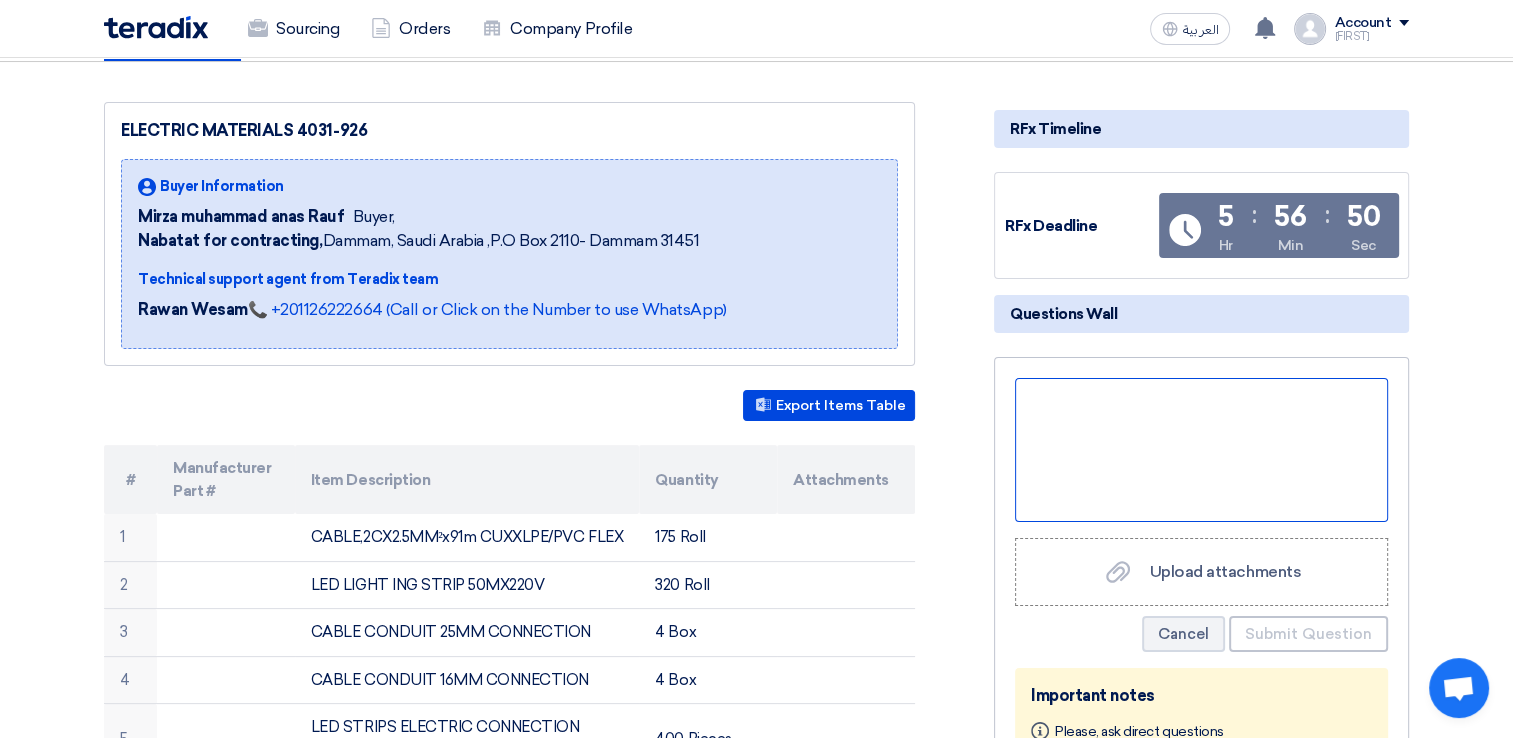 click 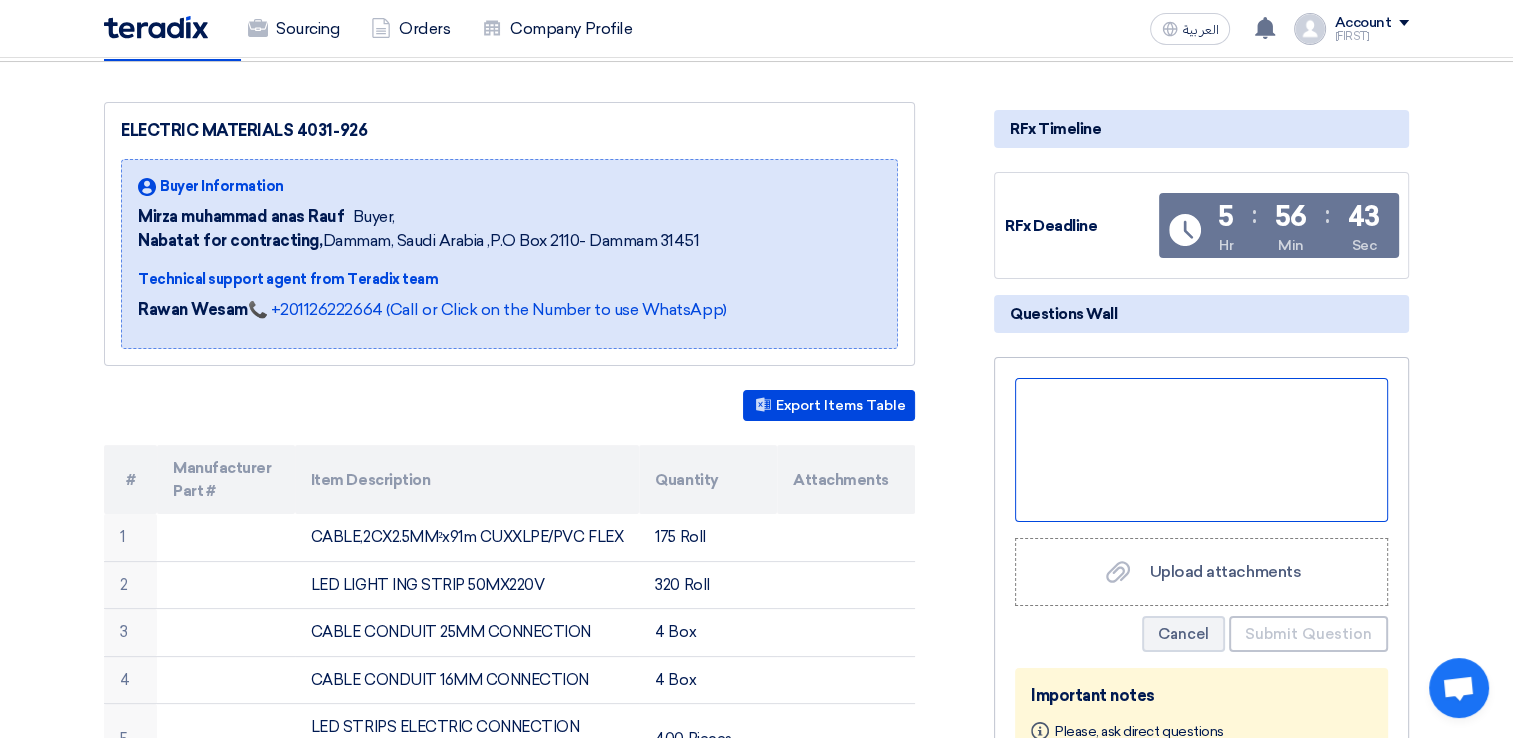 type 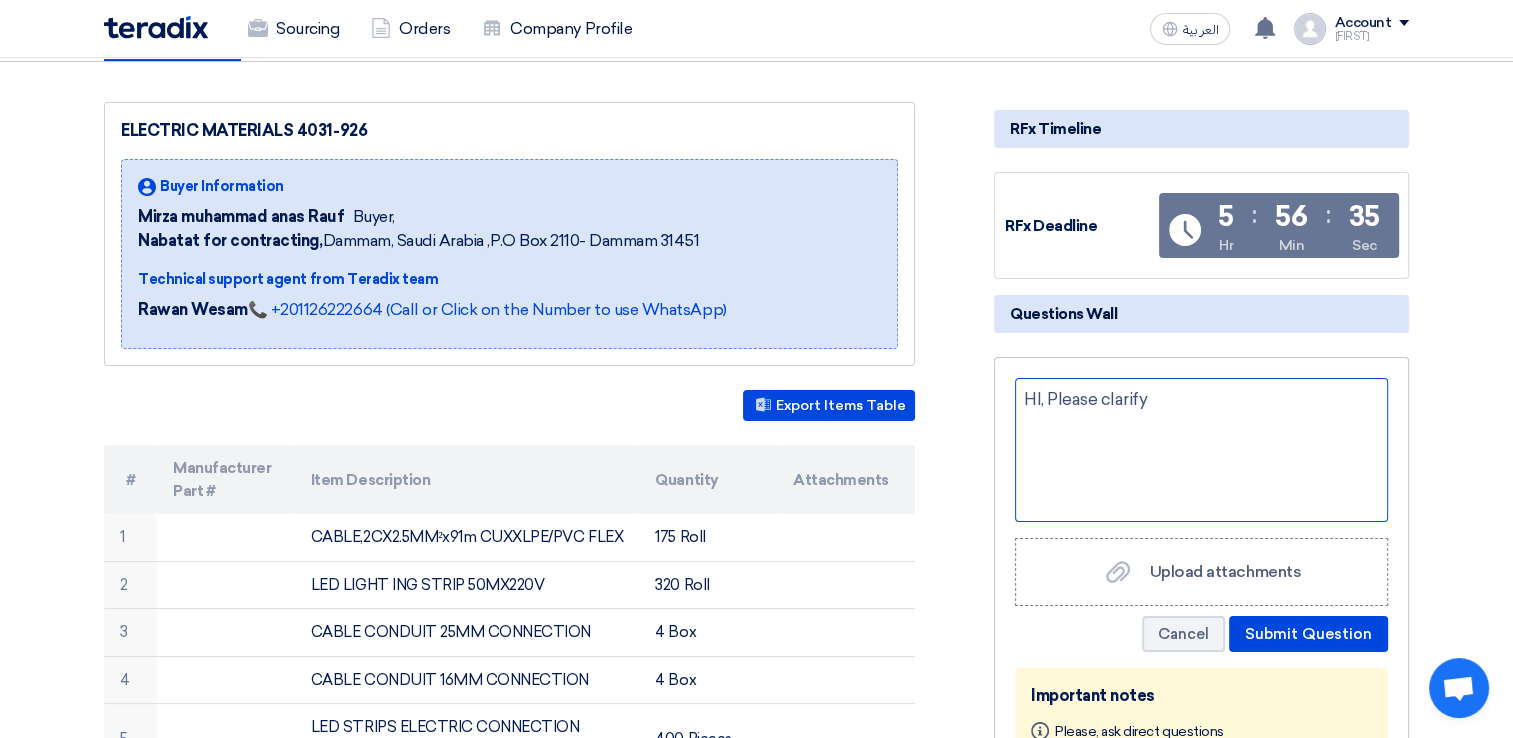 click on "HI, Please clarify" 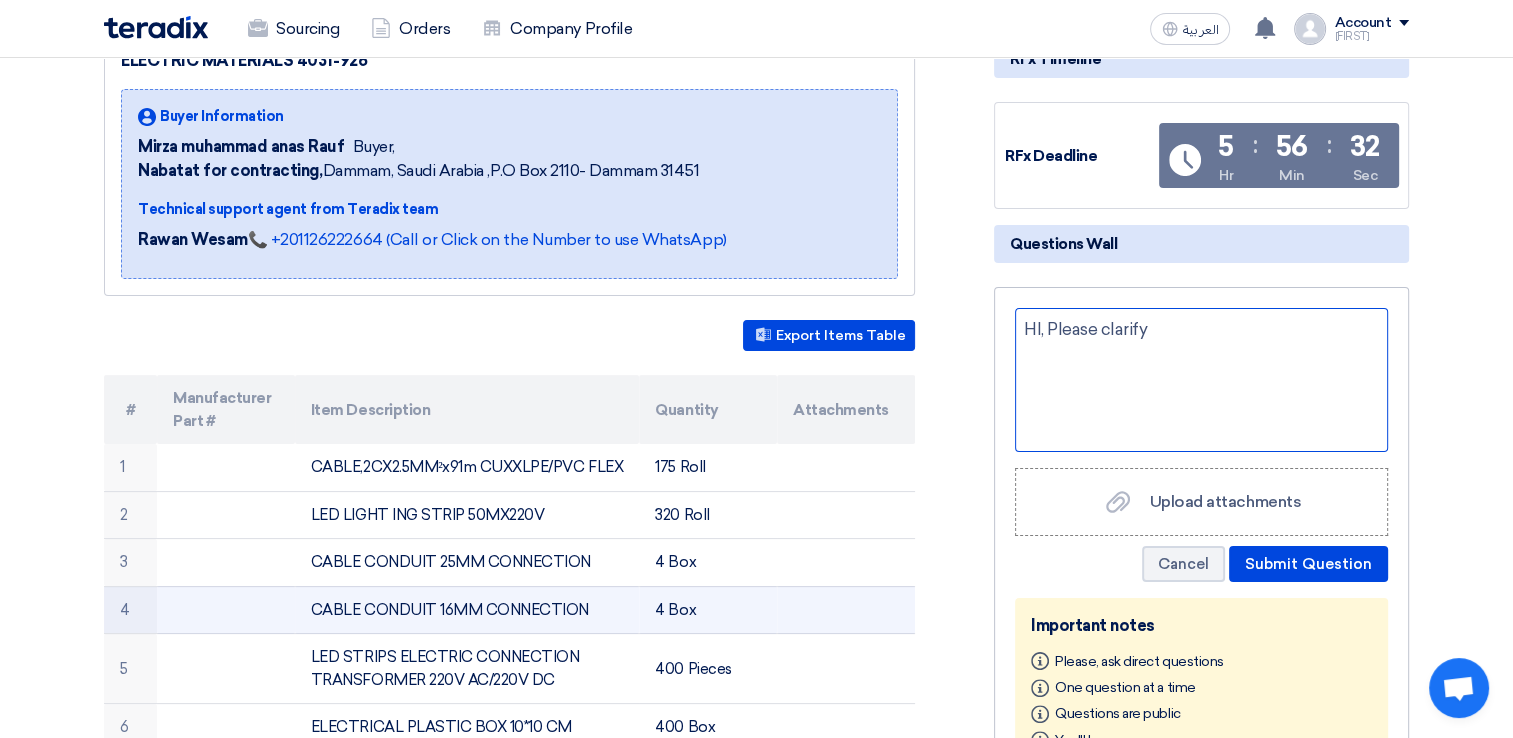 scroll, scrollTop: 400, scrollLeft: 0, axis: vertical 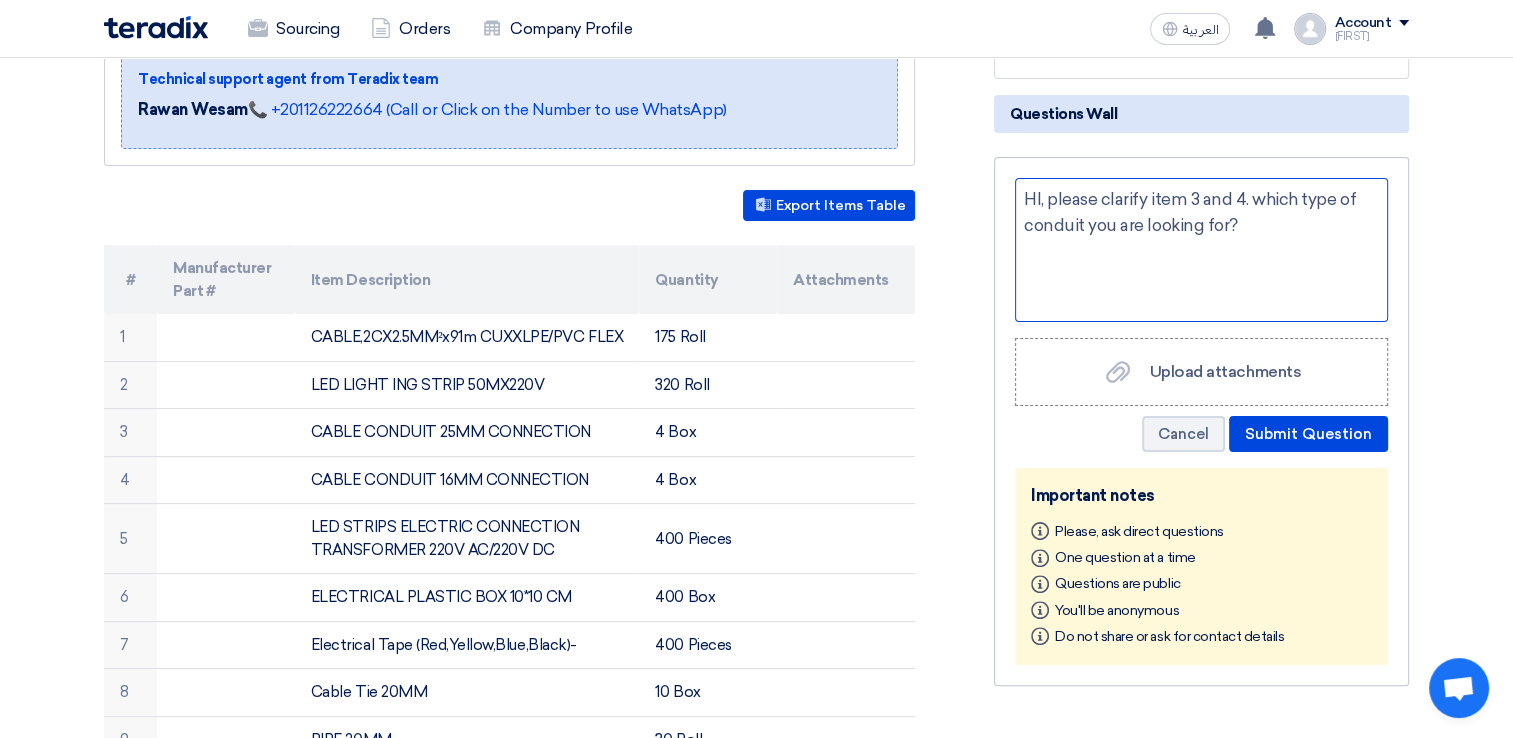 click on "HI, please clarify item 3 and 4. which type of conduit you are looking for?" 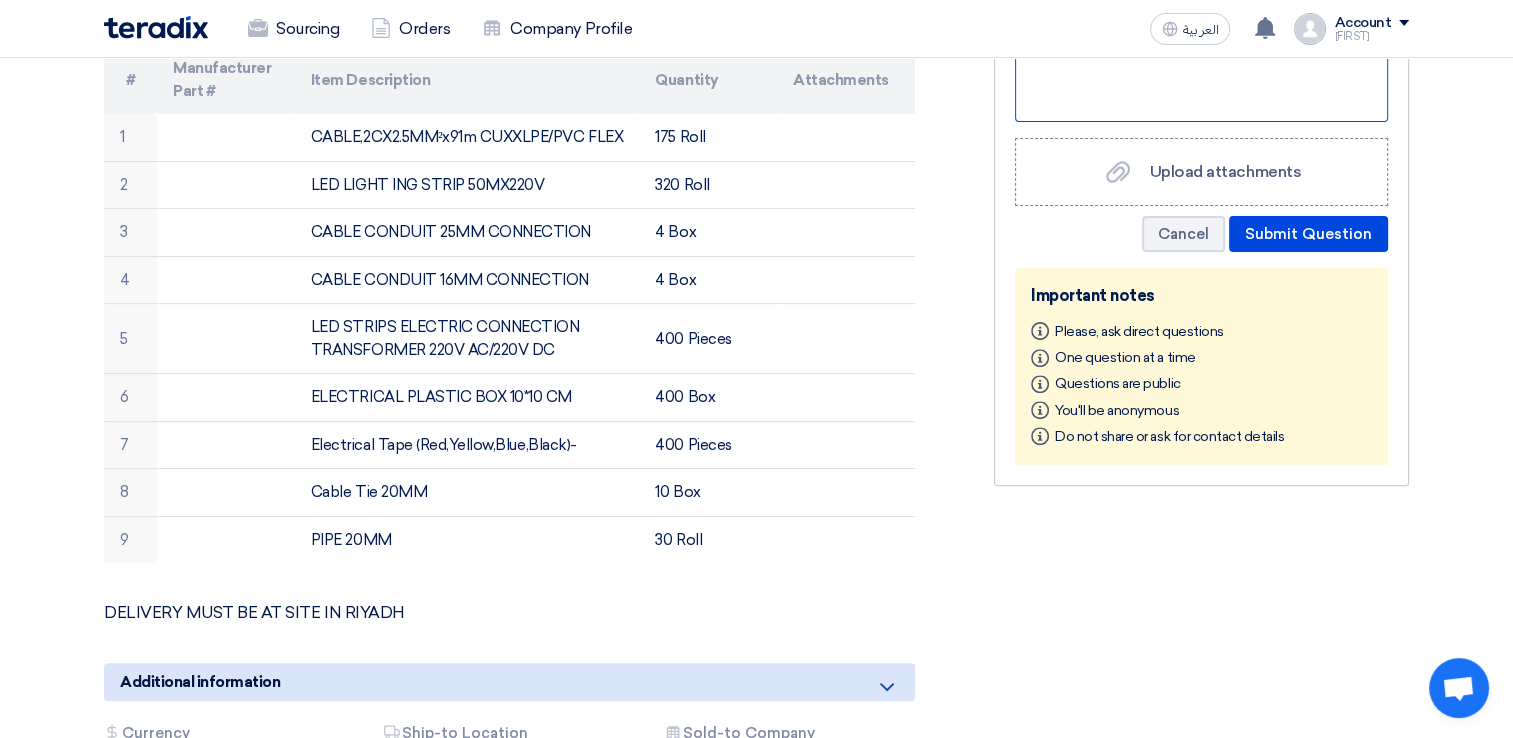 scroll, scrollTop: 0, scrollLeft: 0, axis: both 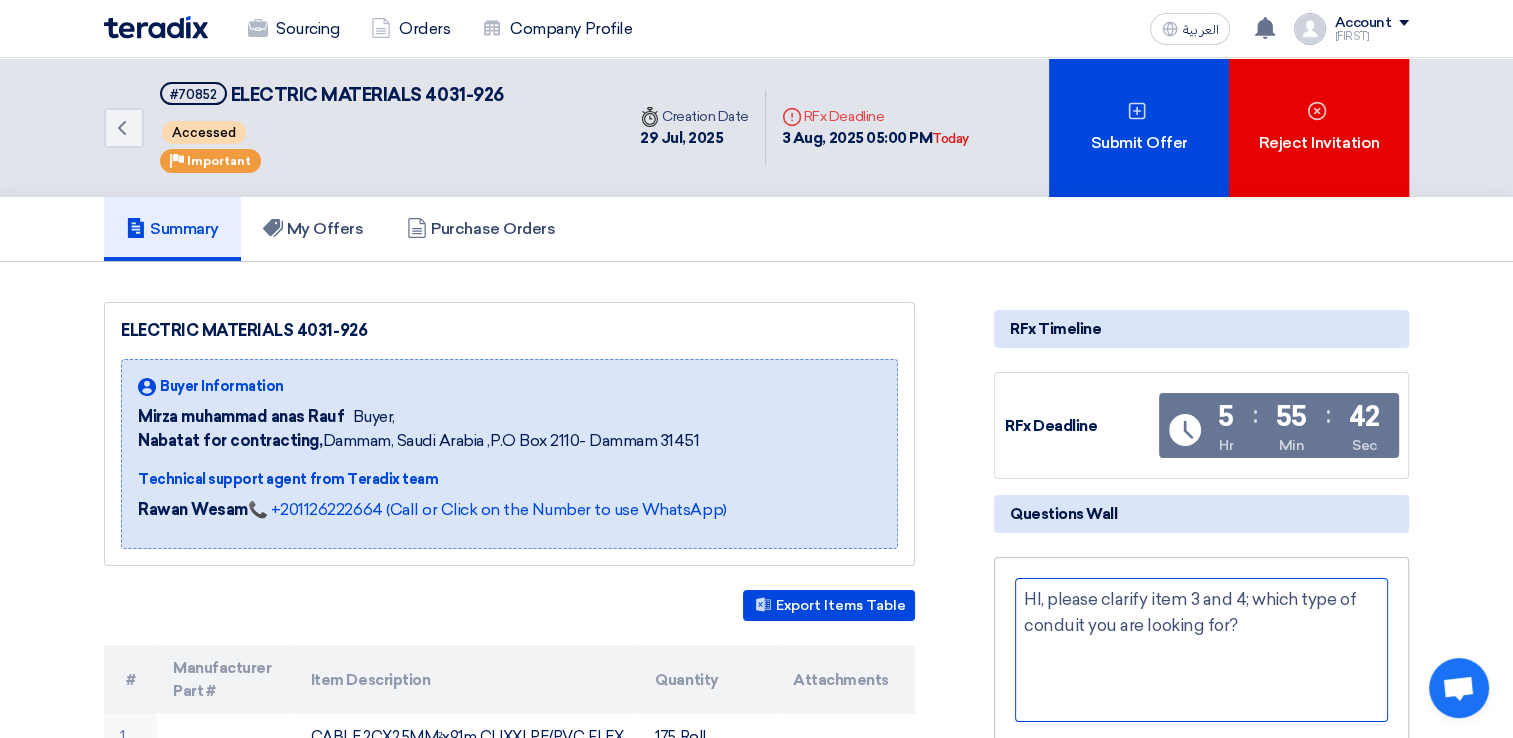 click on "HI, please clarify item 3 and 4; which type of conduit you are looking for?" 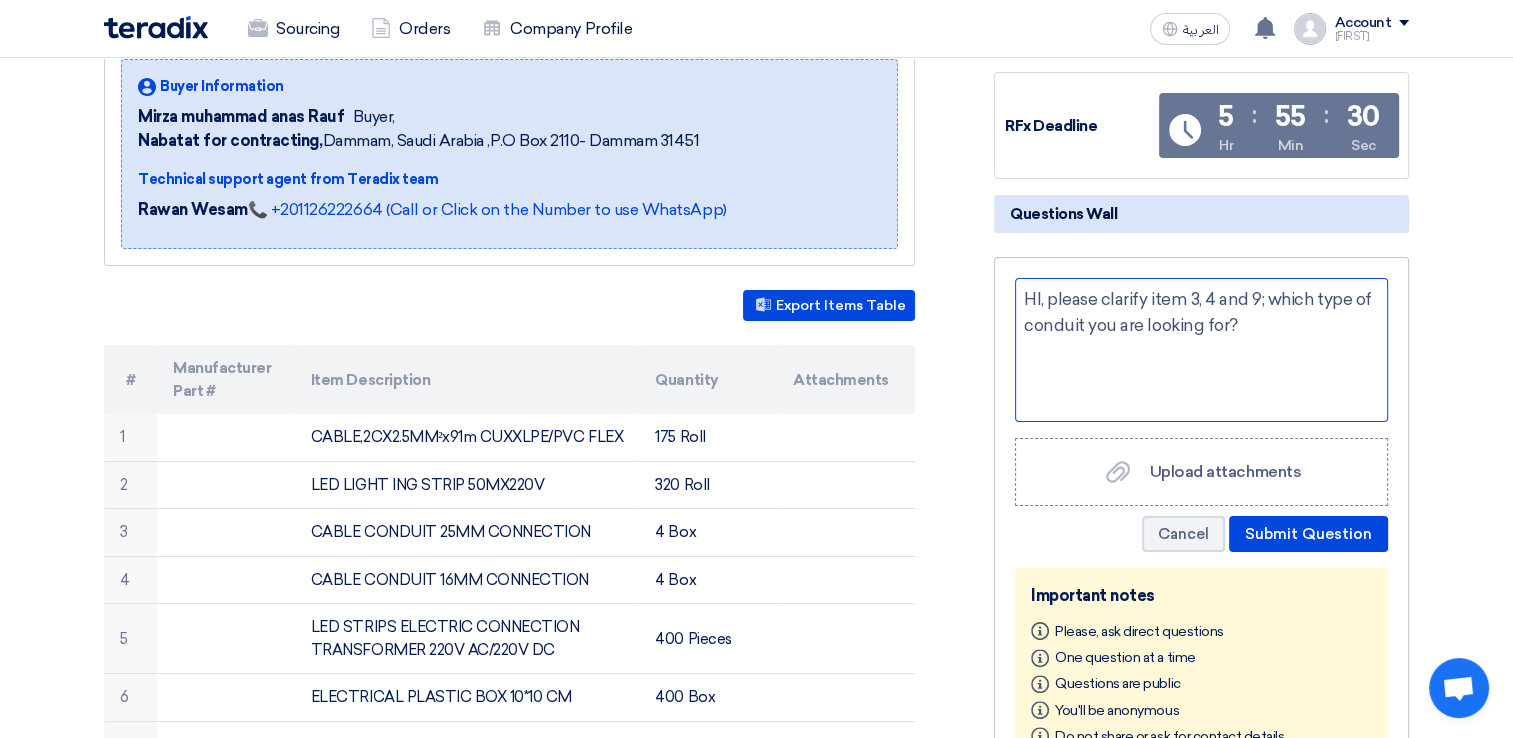 scroll, scrollTop: 500, scrollLeft: 0, axis: vertical 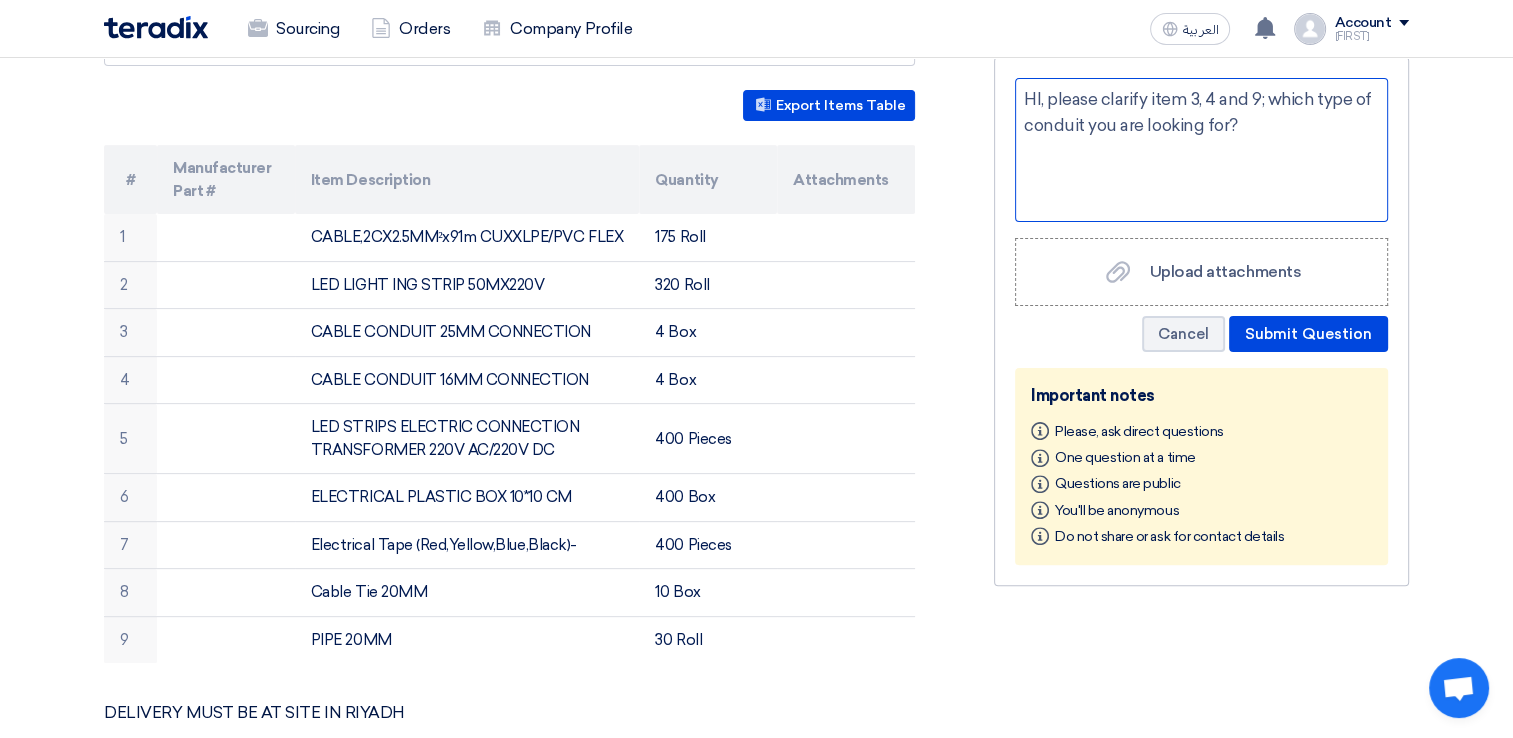 click on "HI, please clarify item 3, 4 and 9; which type of conduit you are looking for?" 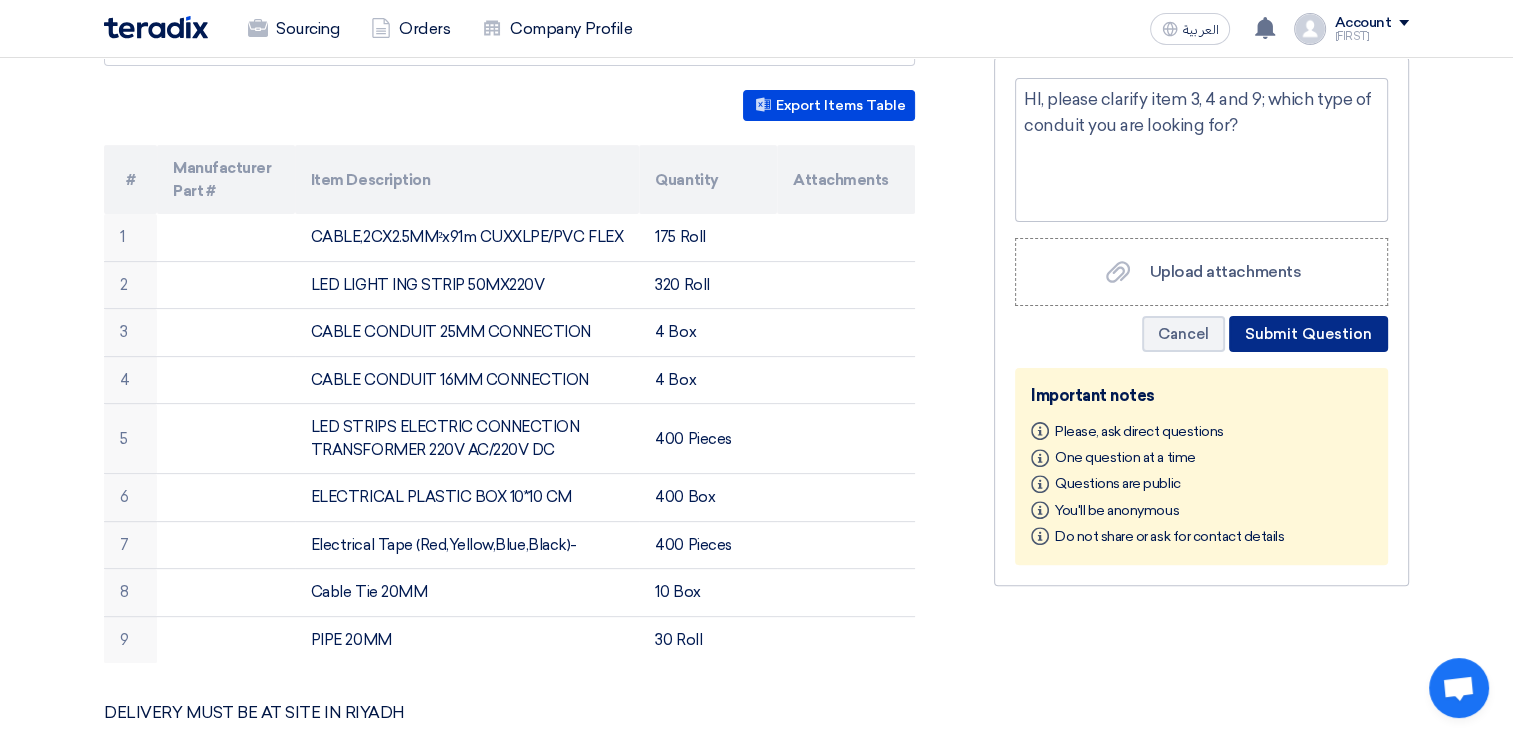 click on "Submit Question" 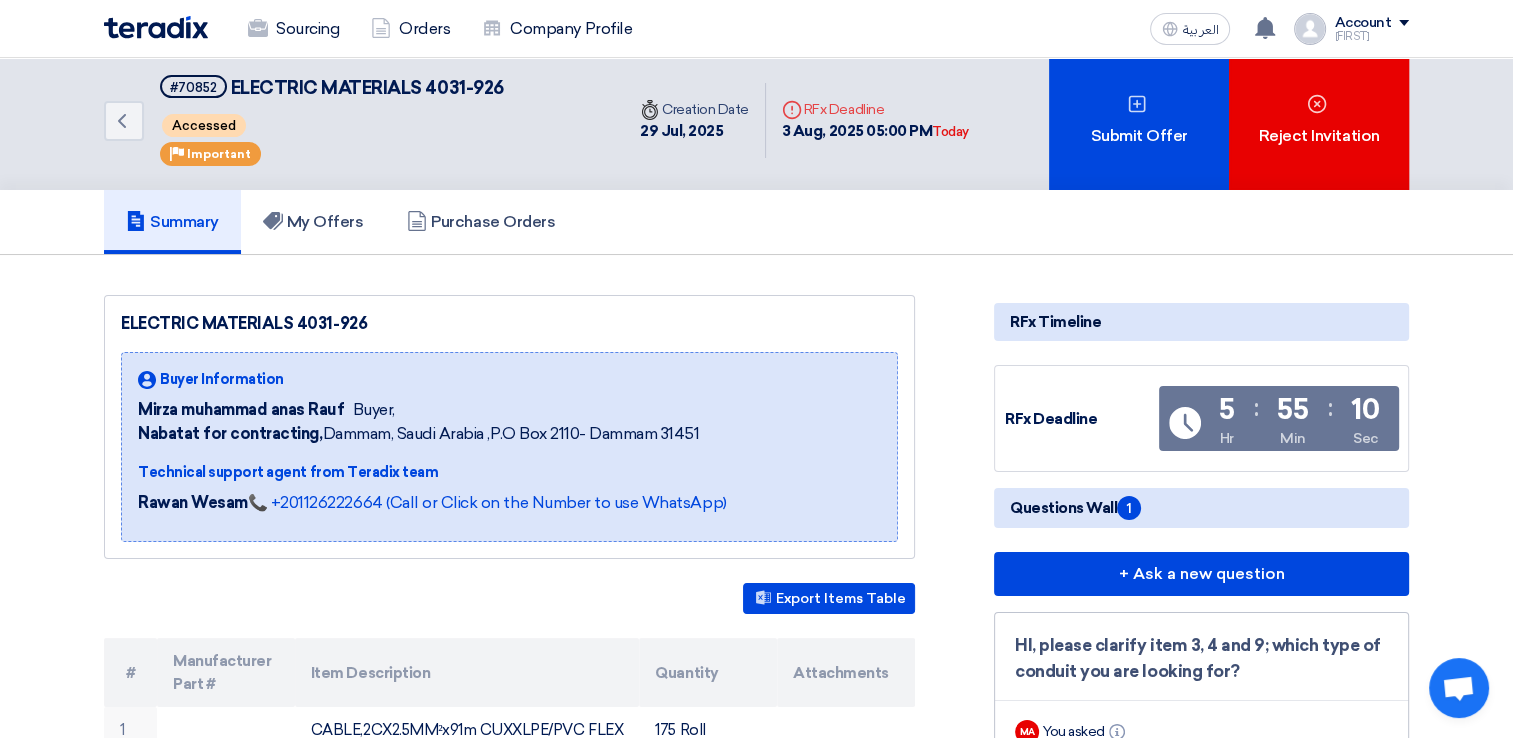 scroll, scrollTop: 0, scrollLeft: 0, axis: both 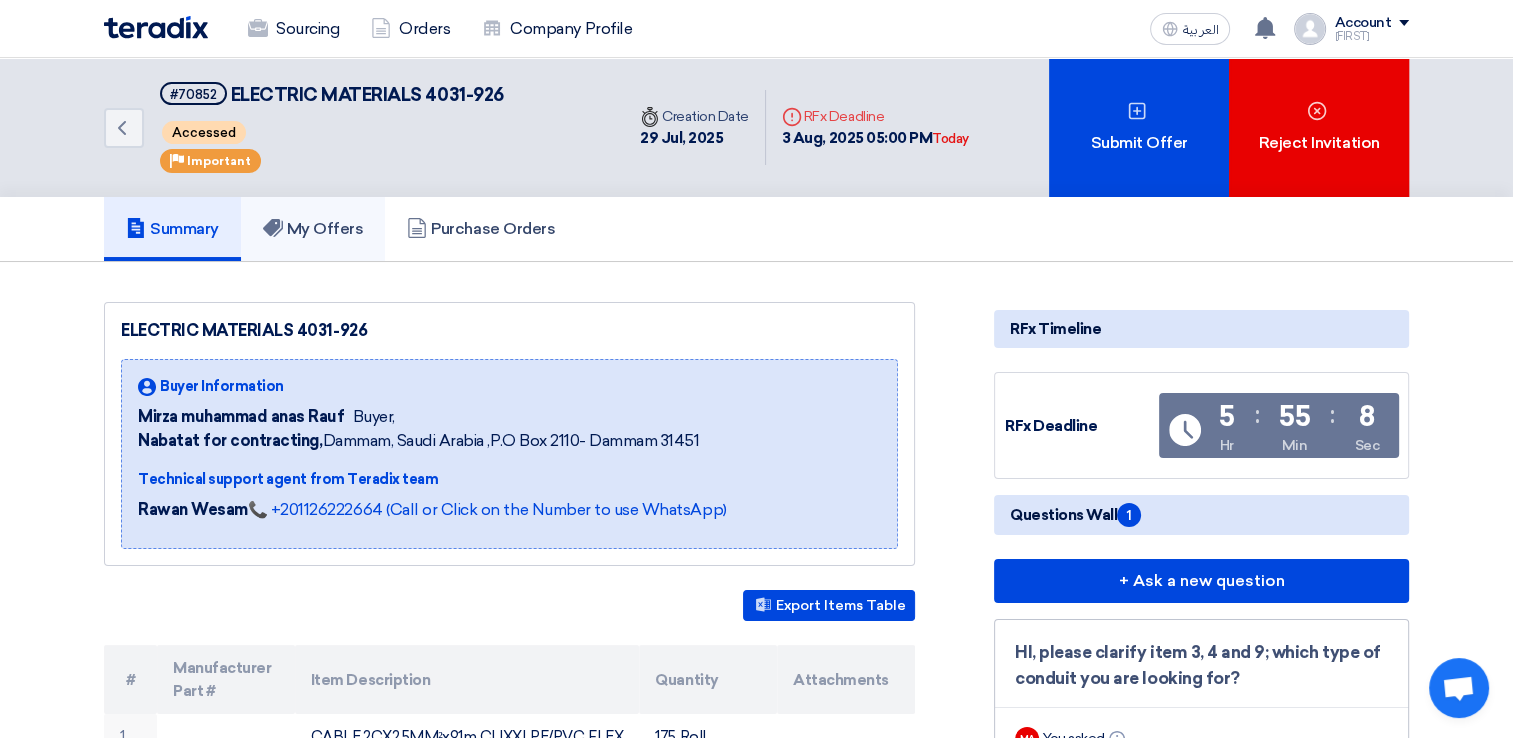 click on "My Offers" 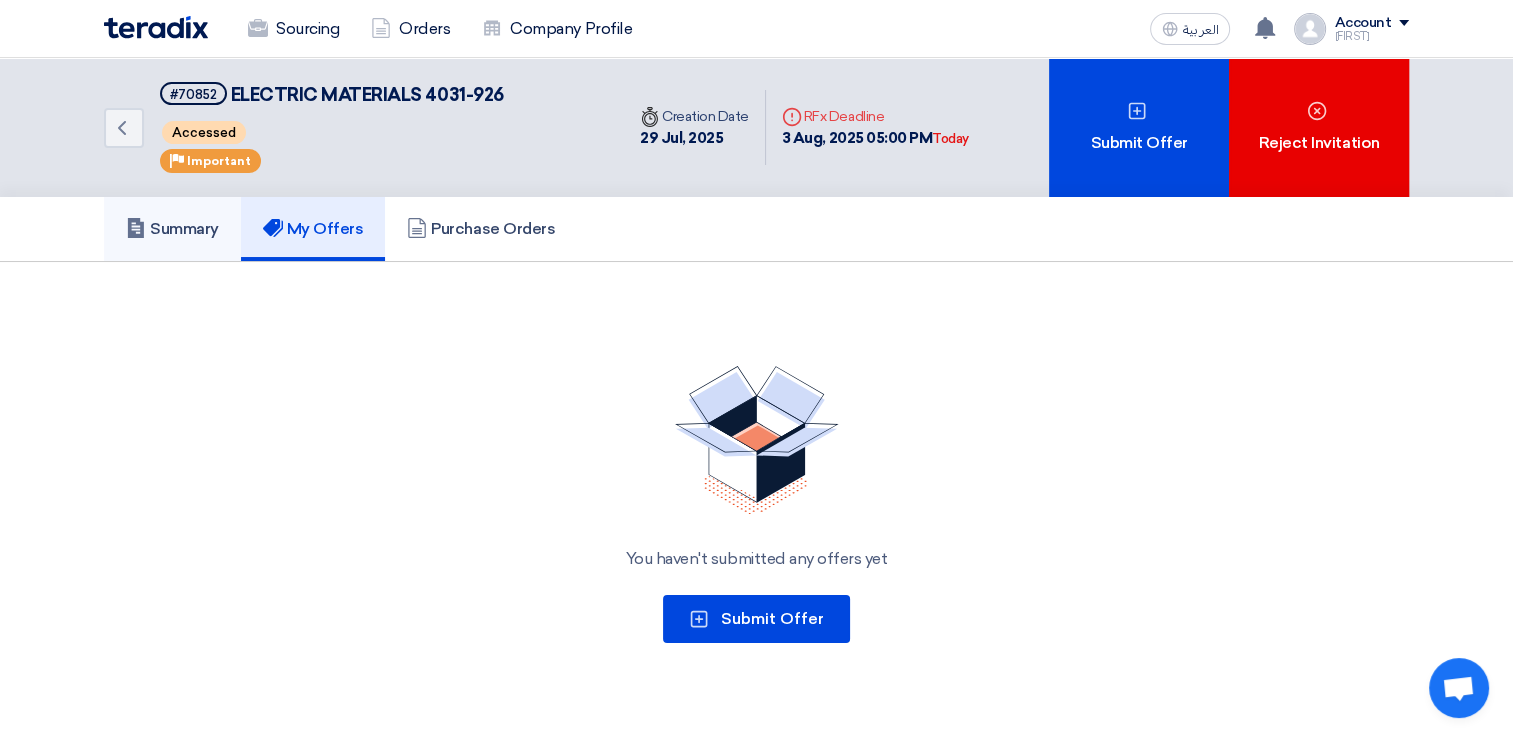 click on "Summary" 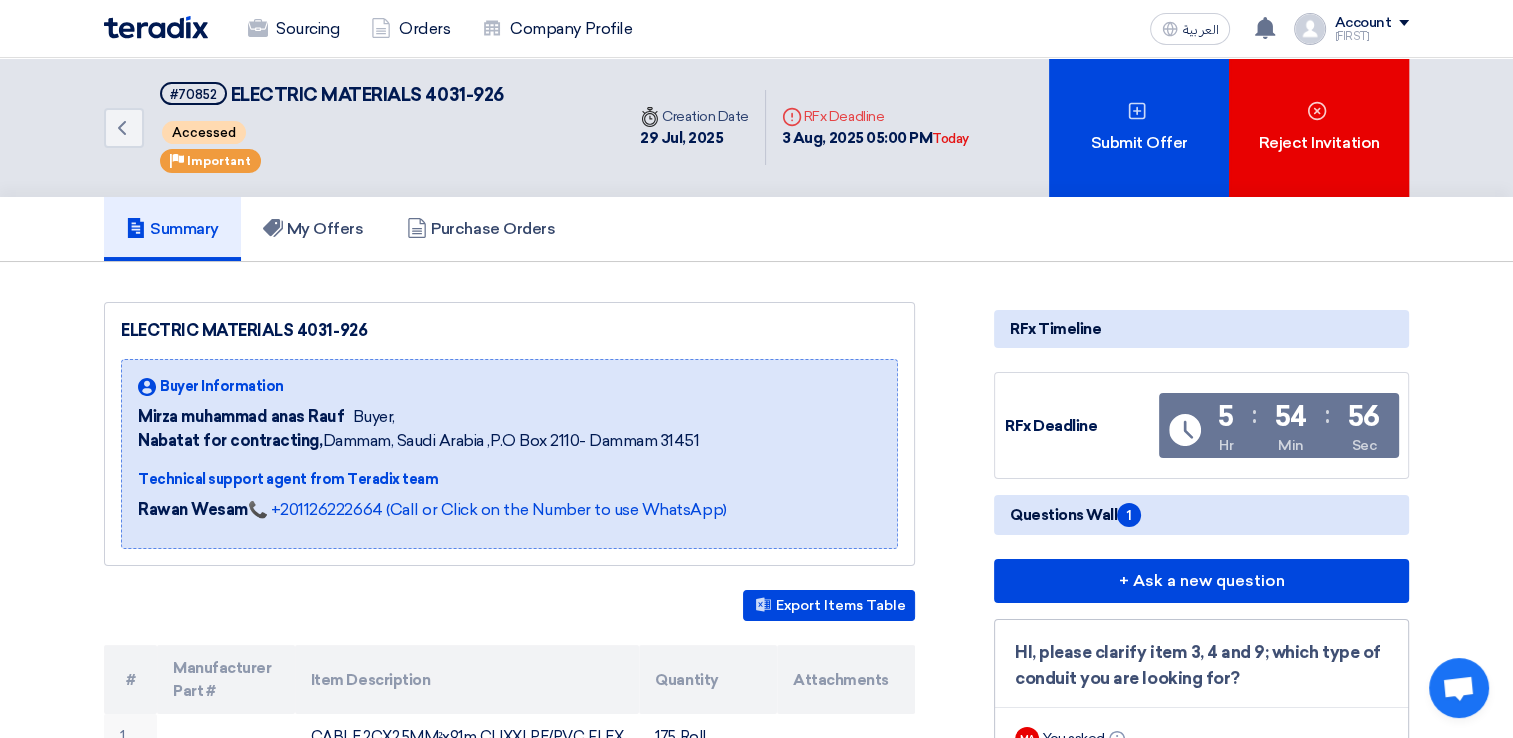 click on "Deadline" 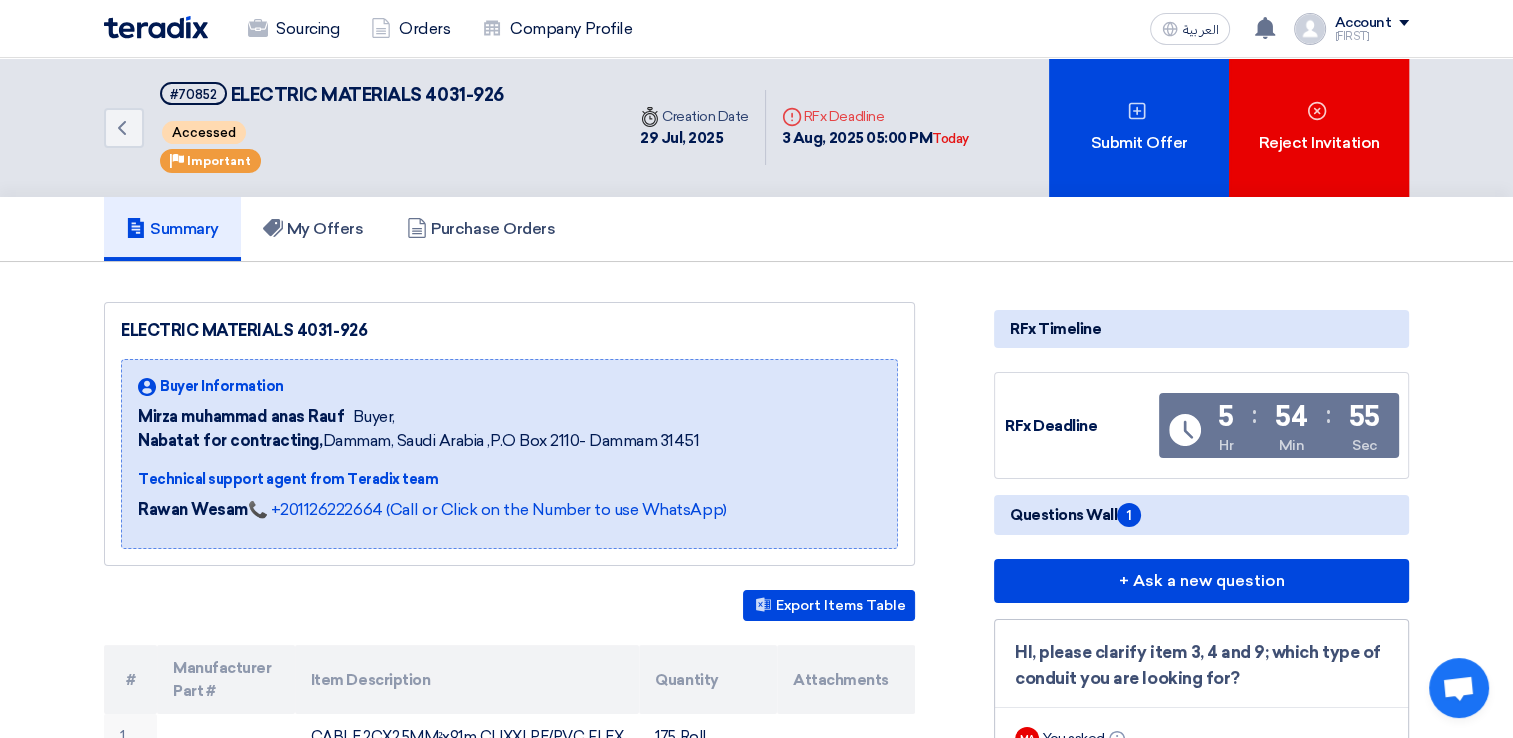 click on "Deadline" 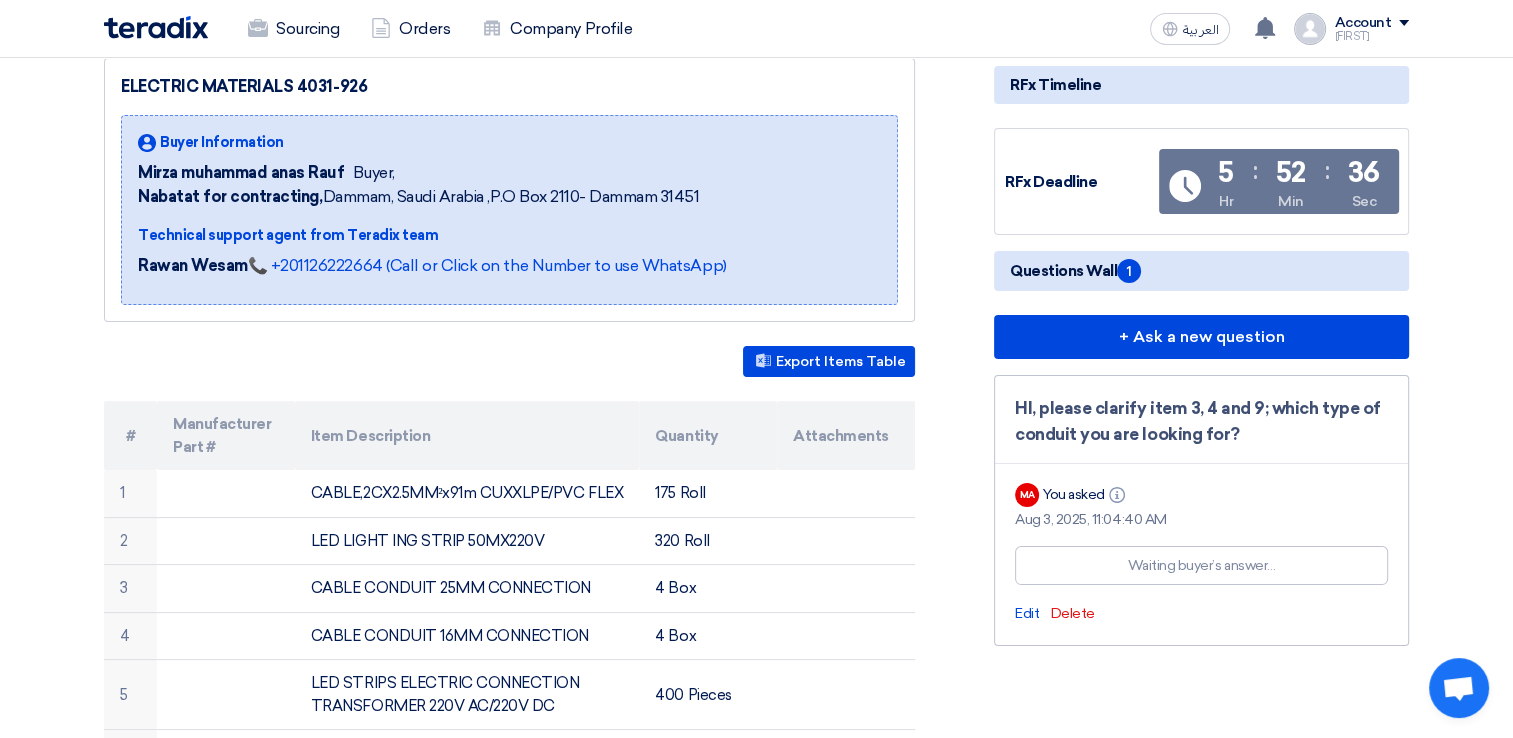 scroll, scrollTop: 400, scrollLeft: 0, axis: vertical 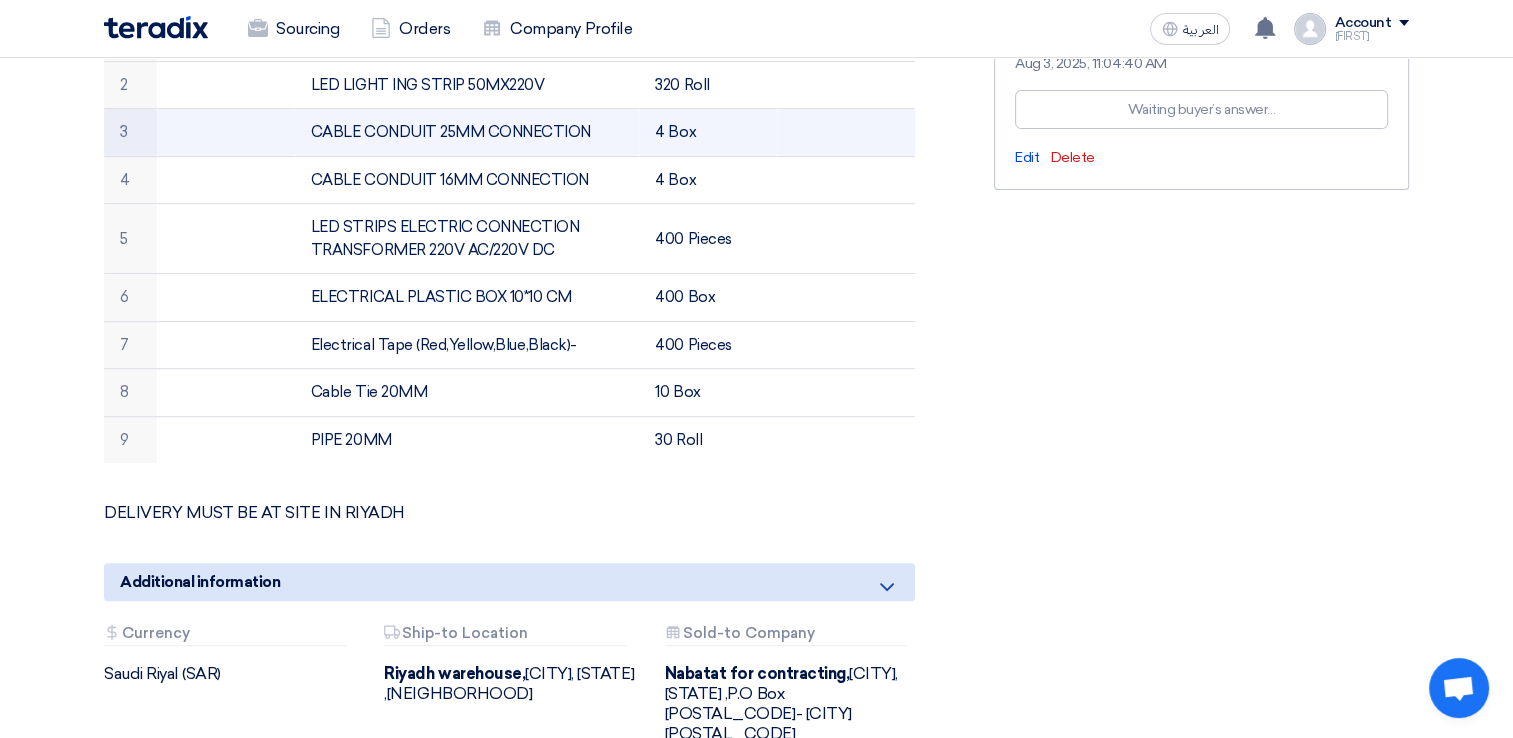 drag, startPoint x: 585, startPoint y: 128, endPoint x: 276, endPoint y: 126, distance: 309.00647 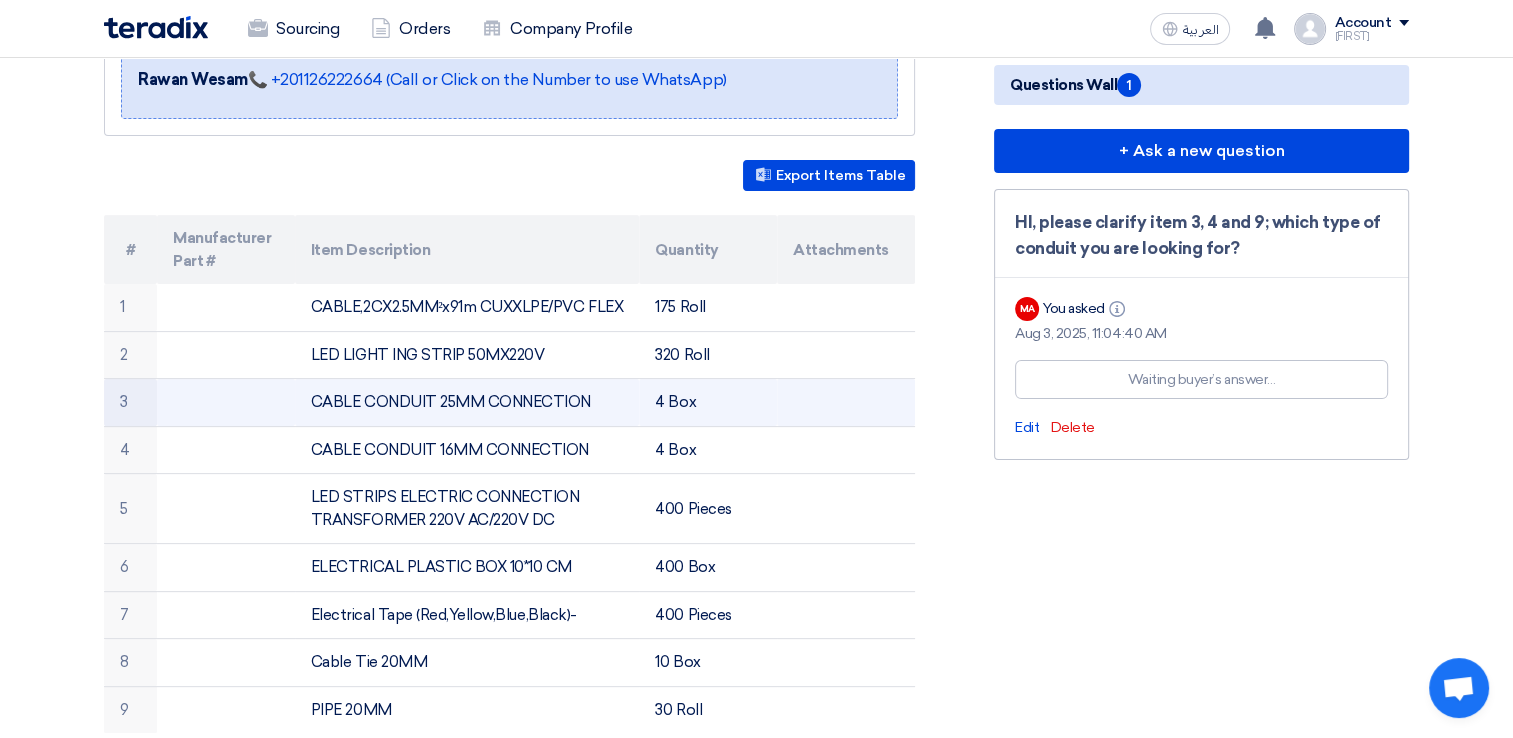 scroll, scrollTop: 500, scrollLeft: 0, axis: vertical 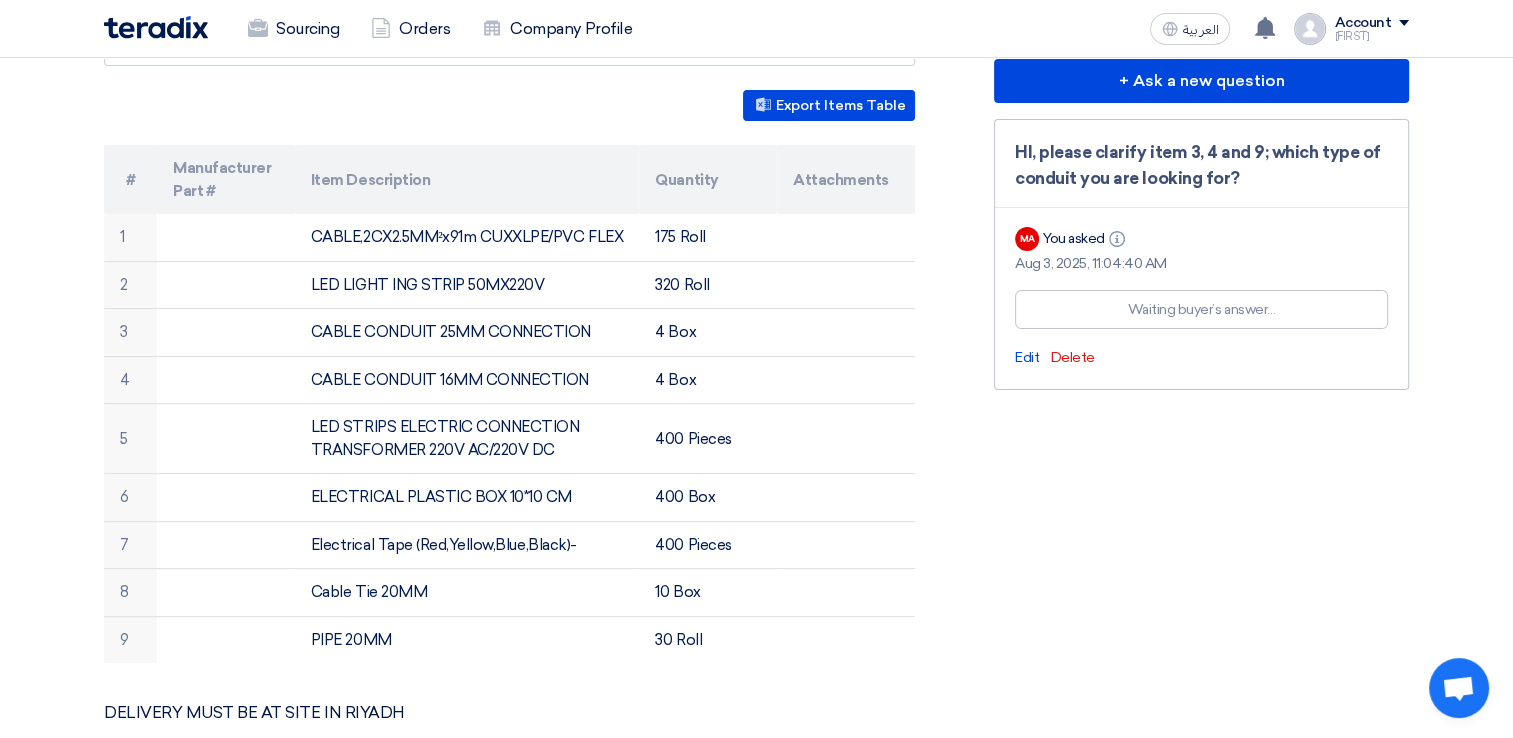 click on "RFx Timeline
RFx Deadline
Time Remaining
5
Hr
:
29
Min
:
16
Sec
Questions Wall
1
+ Ask a new question
HI, please clarify item 3, 4 and 9; which type of conduit you are looking for?
MA
You asked
Info
Aug 3, 2025, 11:04:40 AM
Waiting buyer’s answer…" 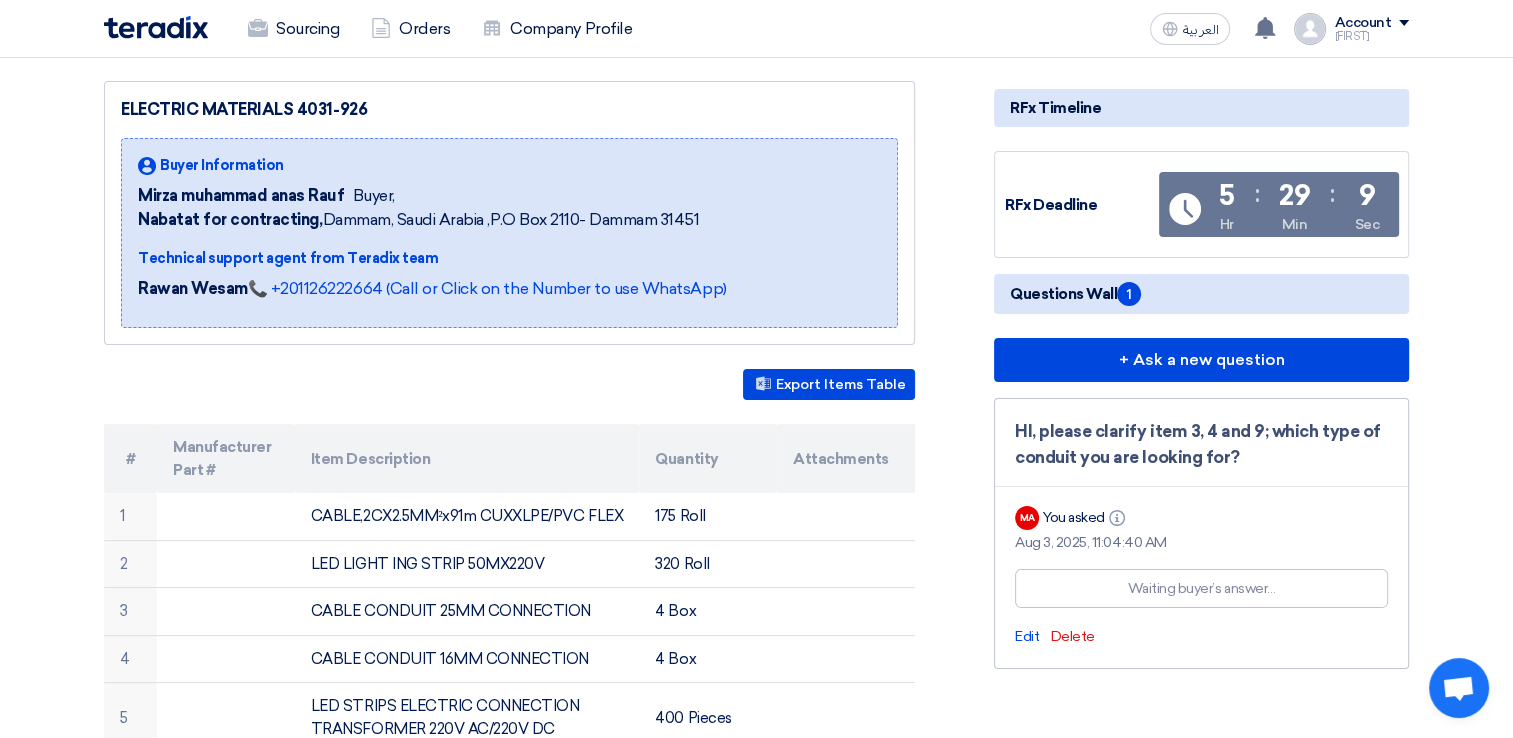 scroll, scrollTop: 300, scrollLeft: 0, axis: vertical 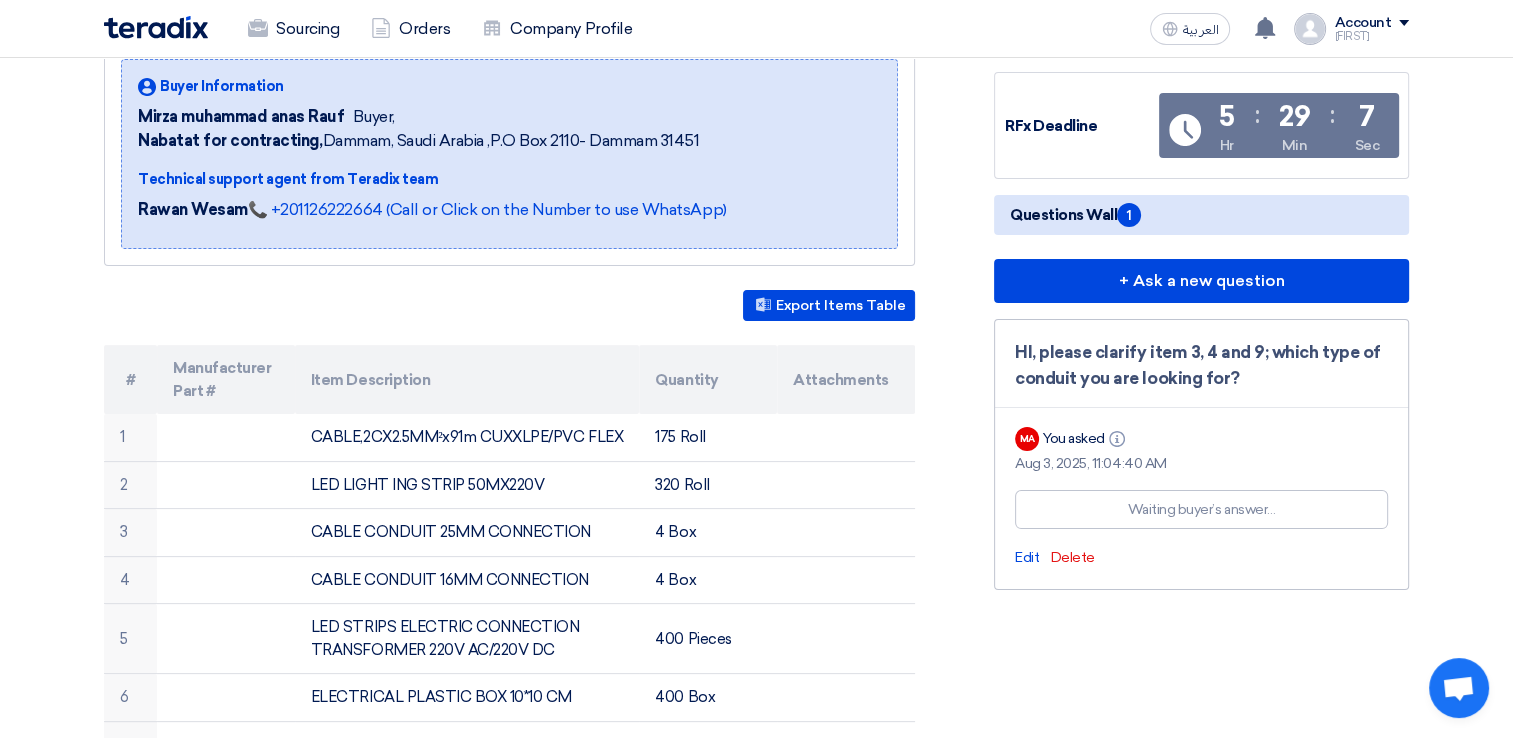 click on "Questions Wall
1" 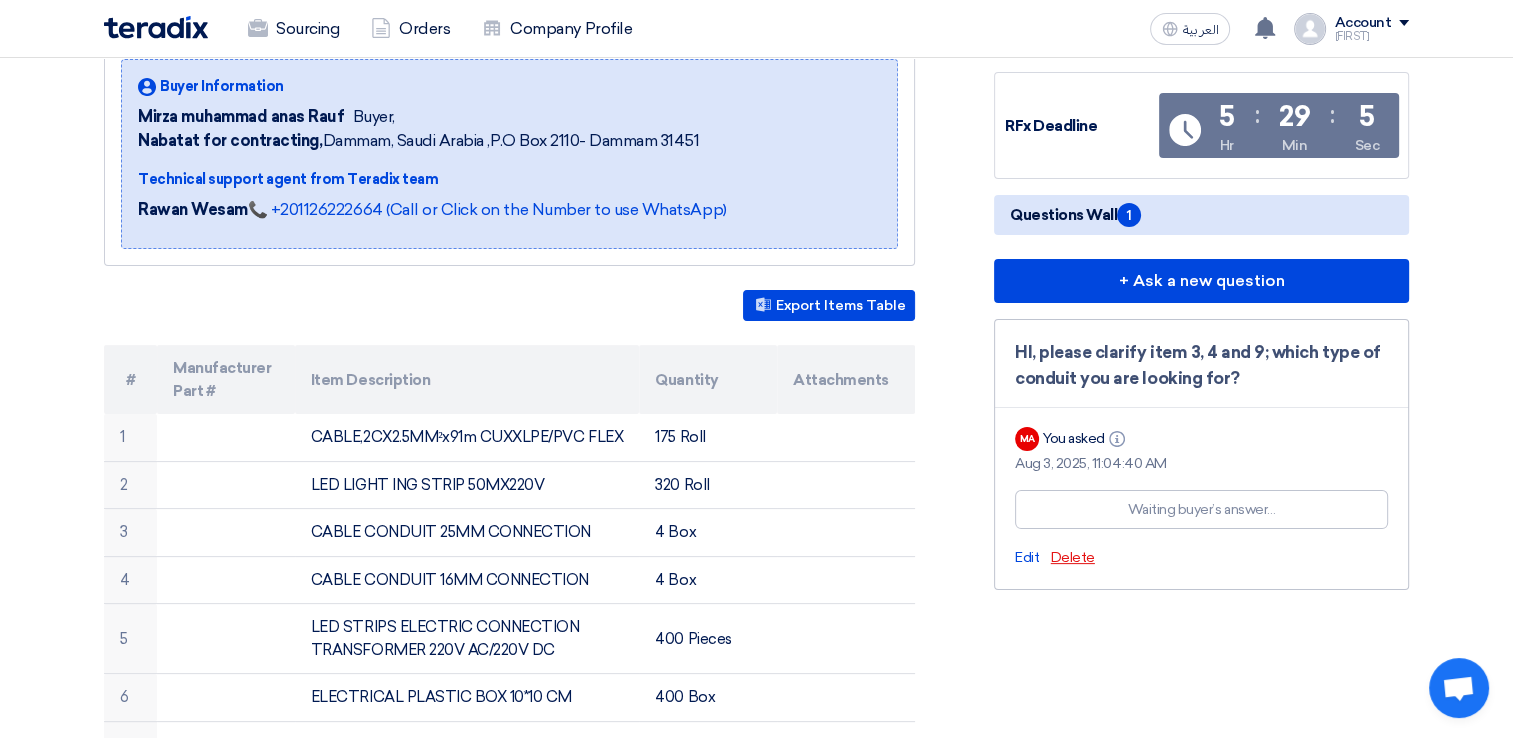 click on "Delete" 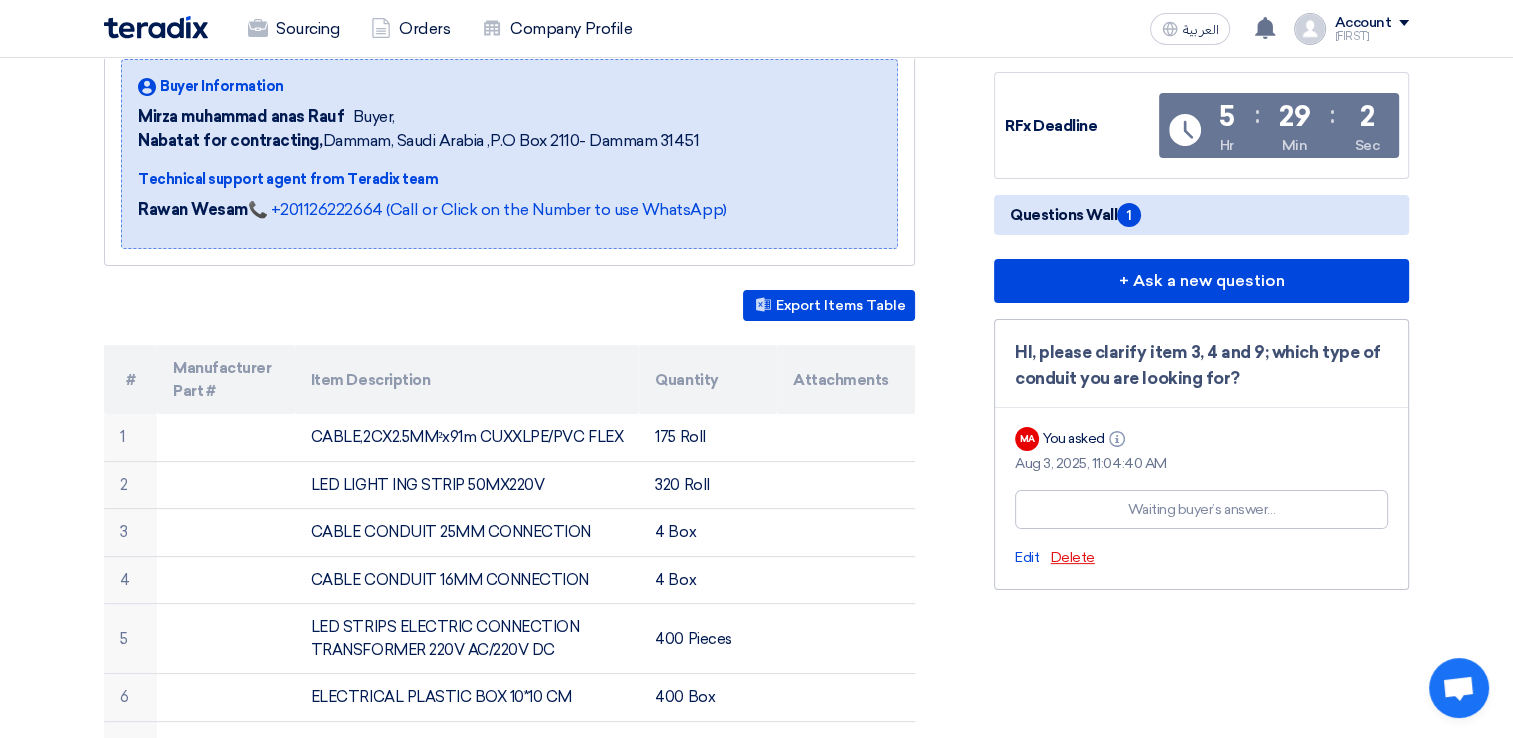 click on "Delete" 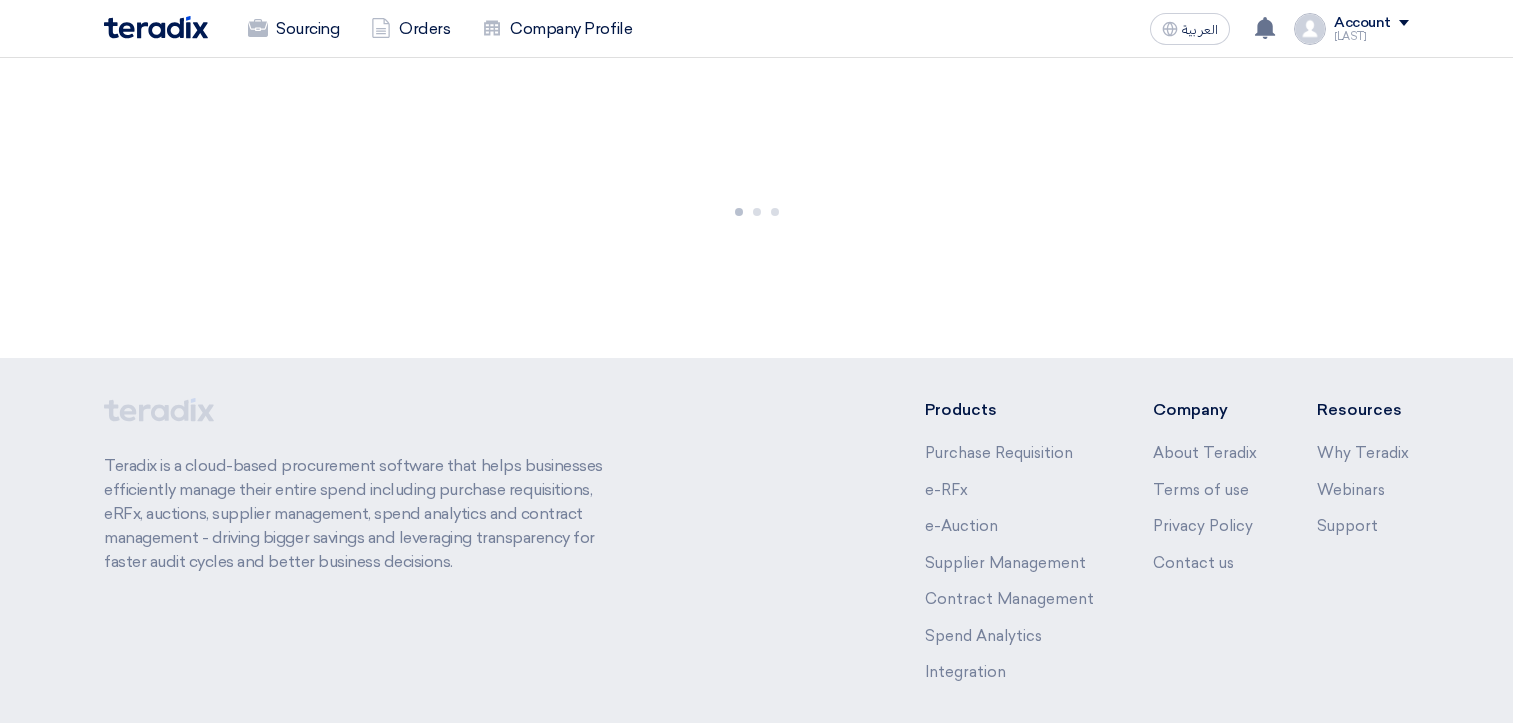 scroll, scrollTop: 87, scrollLeft: 0, axis: vertical 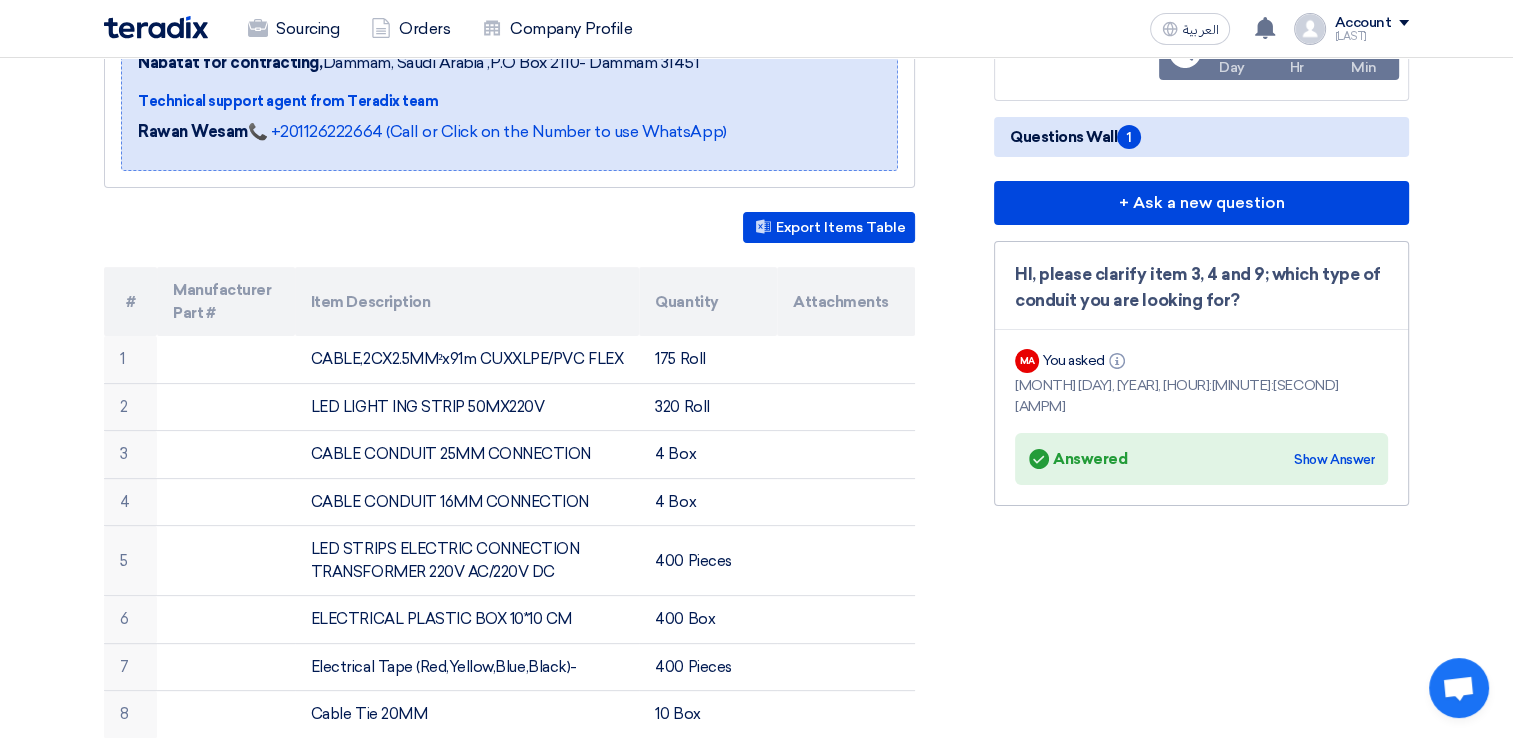 click on "Answered
Answered" 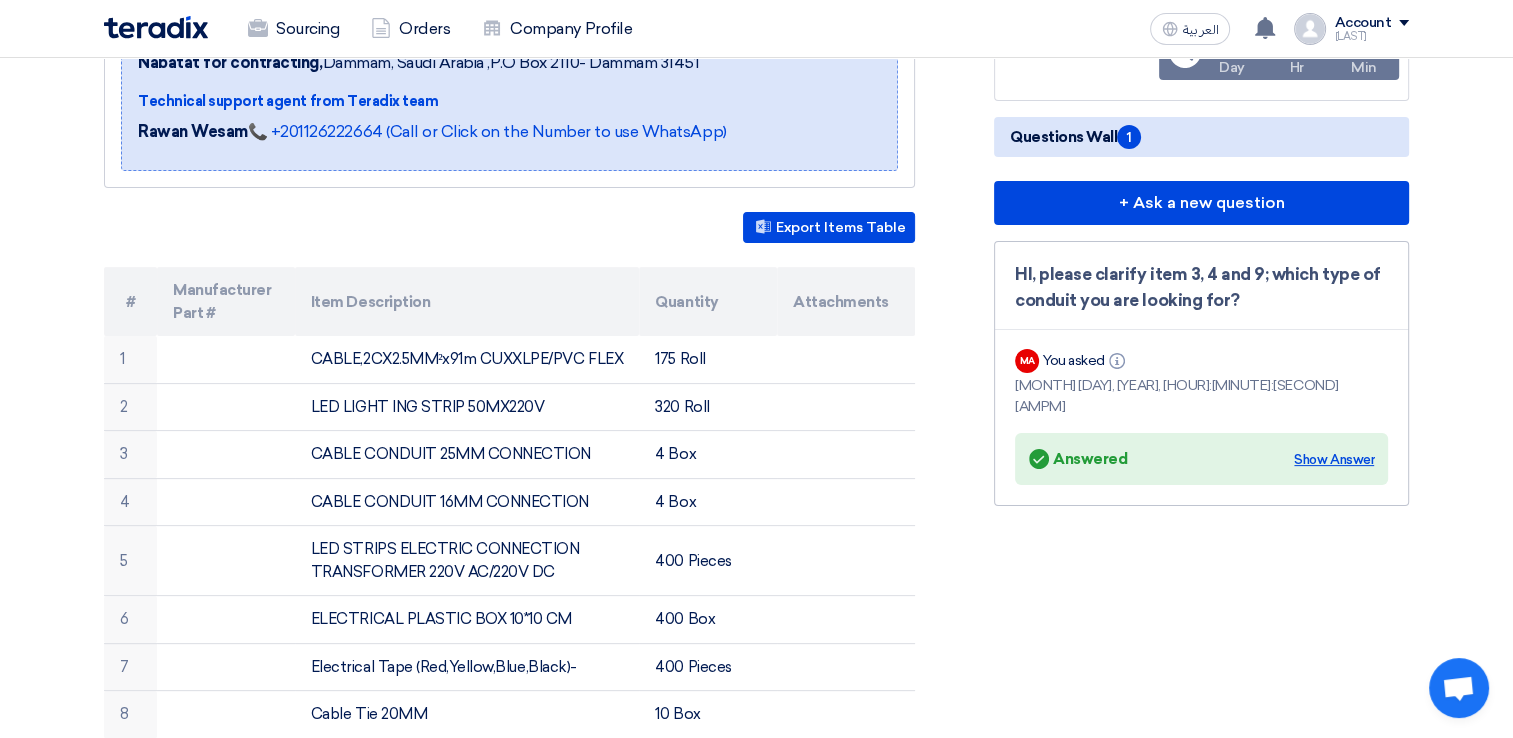 click on "Show Answer" 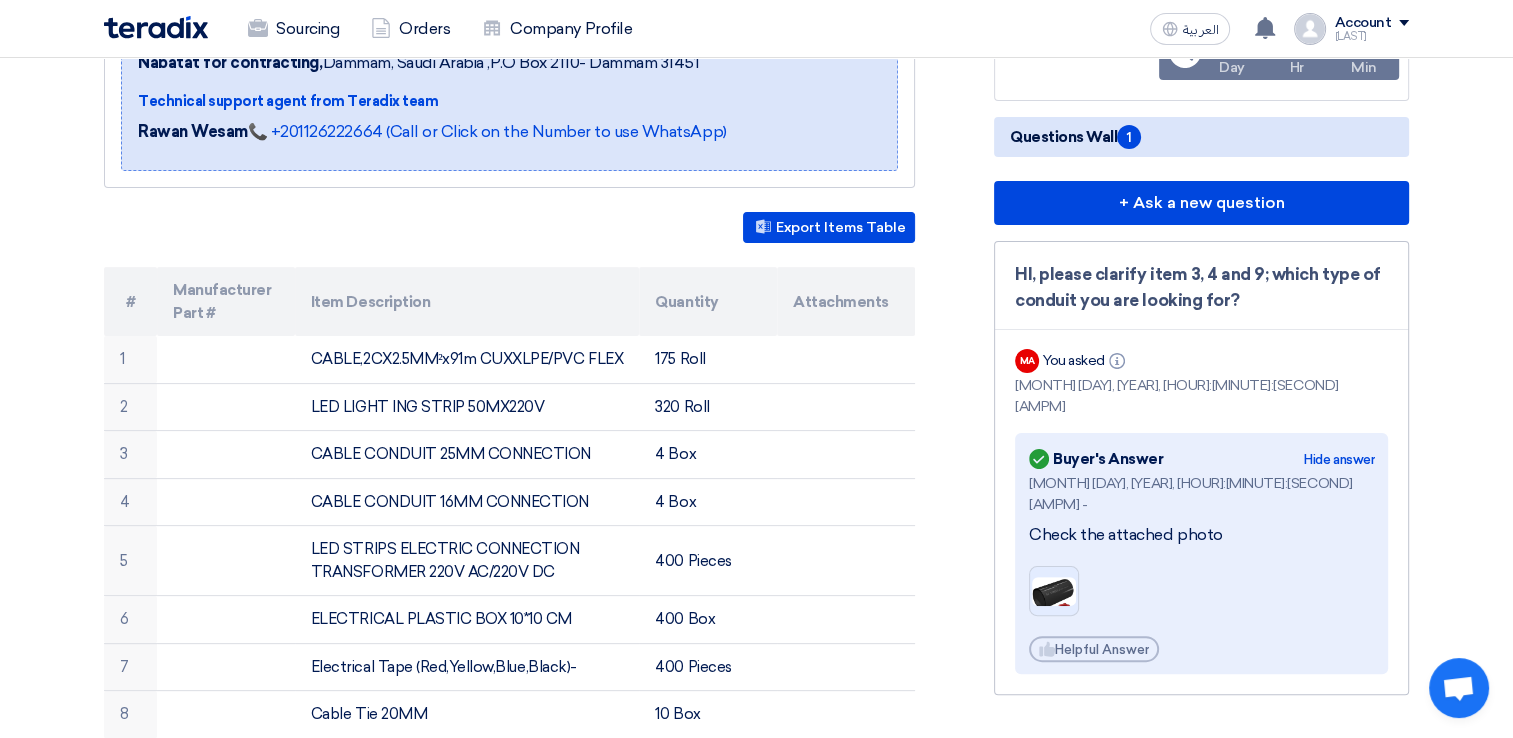 click 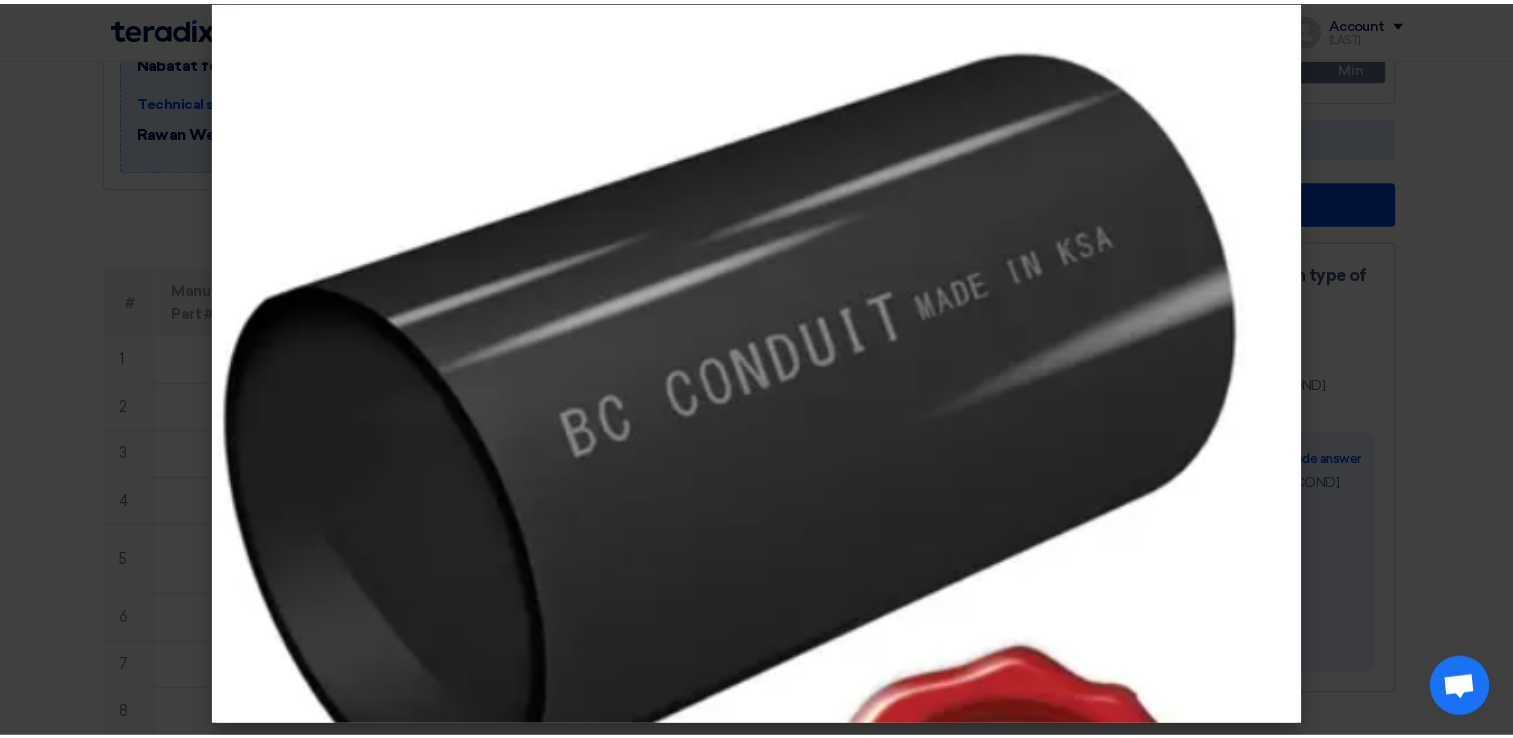 scroll, scrollTop: 21, scrollLeft: 0, axis: vertical 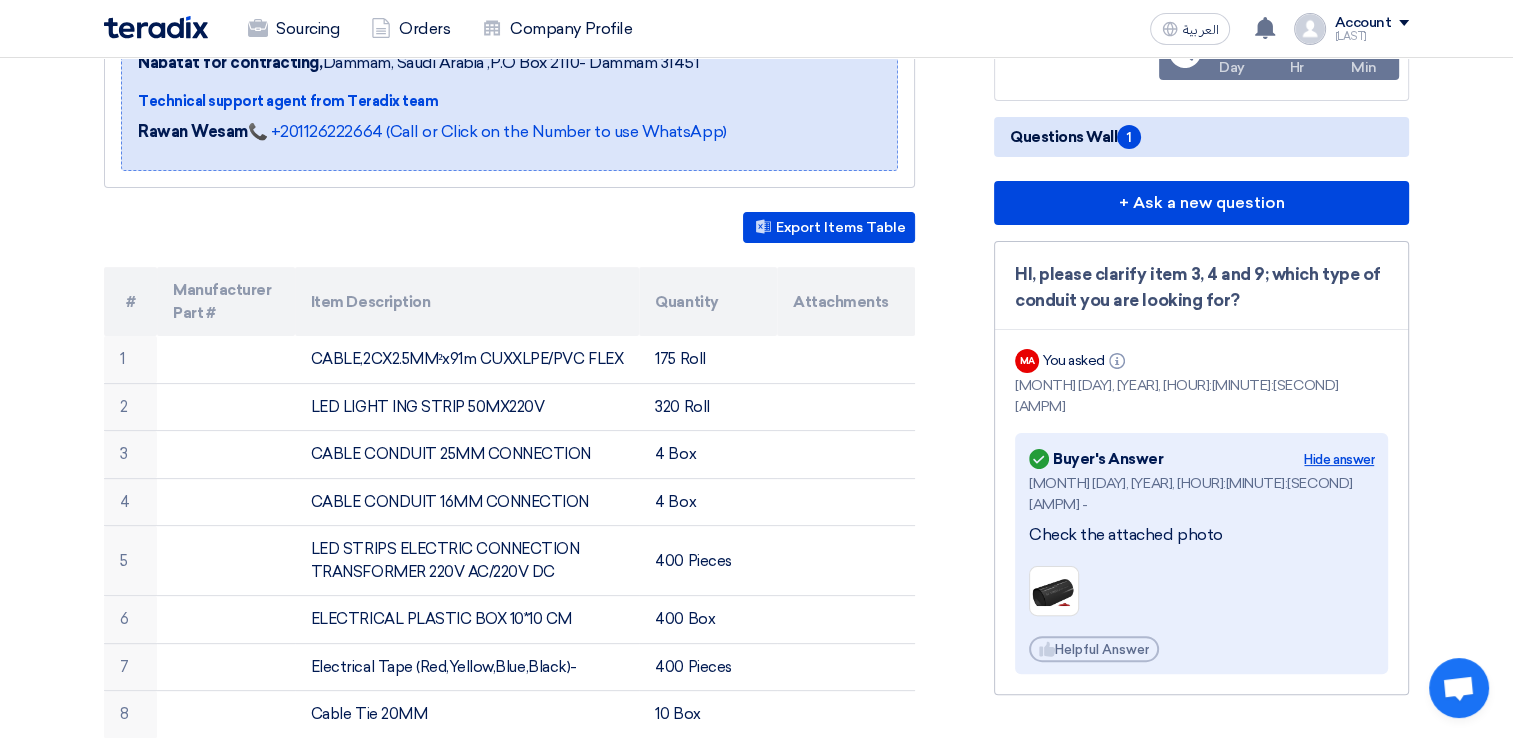 click on "Hide answer" 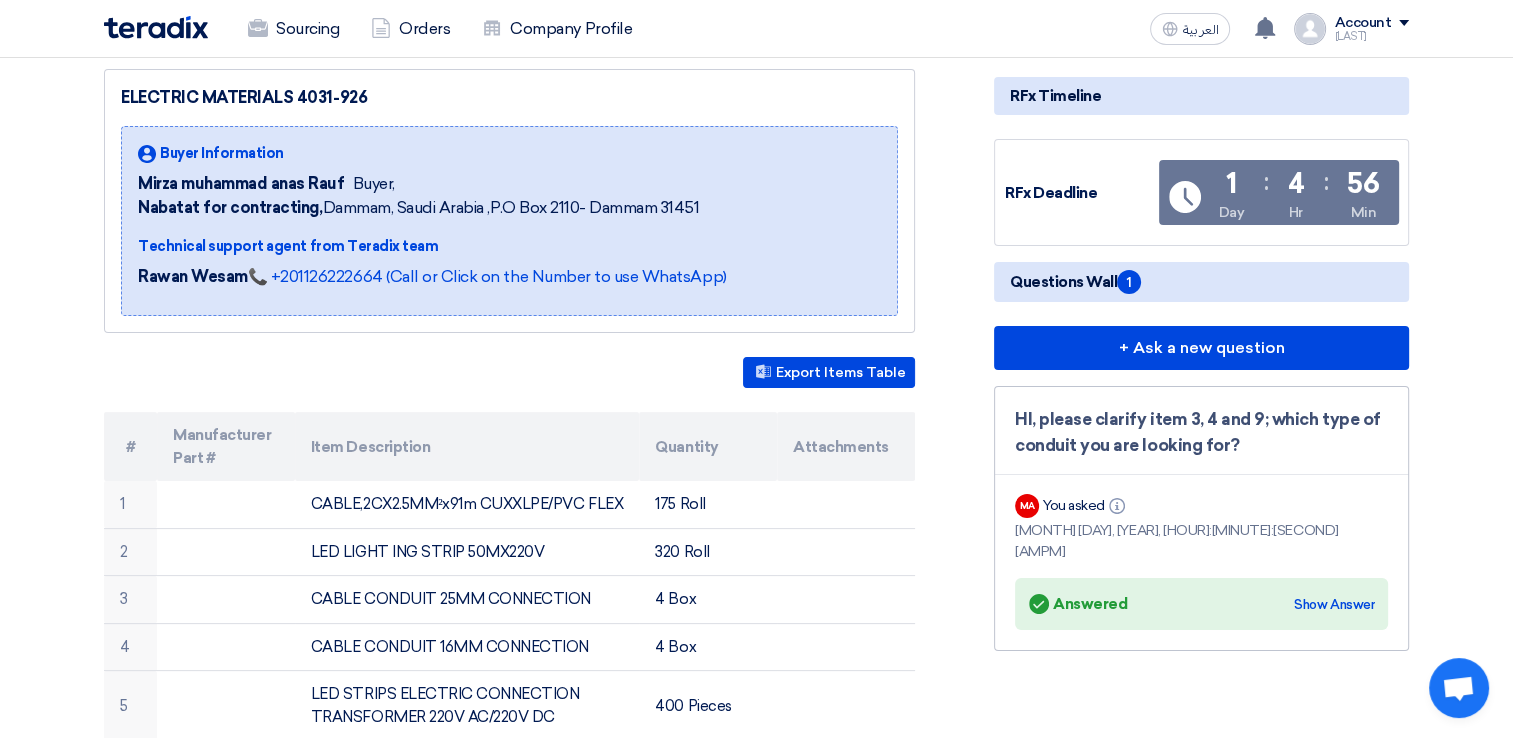 scroll, scrollTop: 400, scrollLeft: 0, axis: vertical 